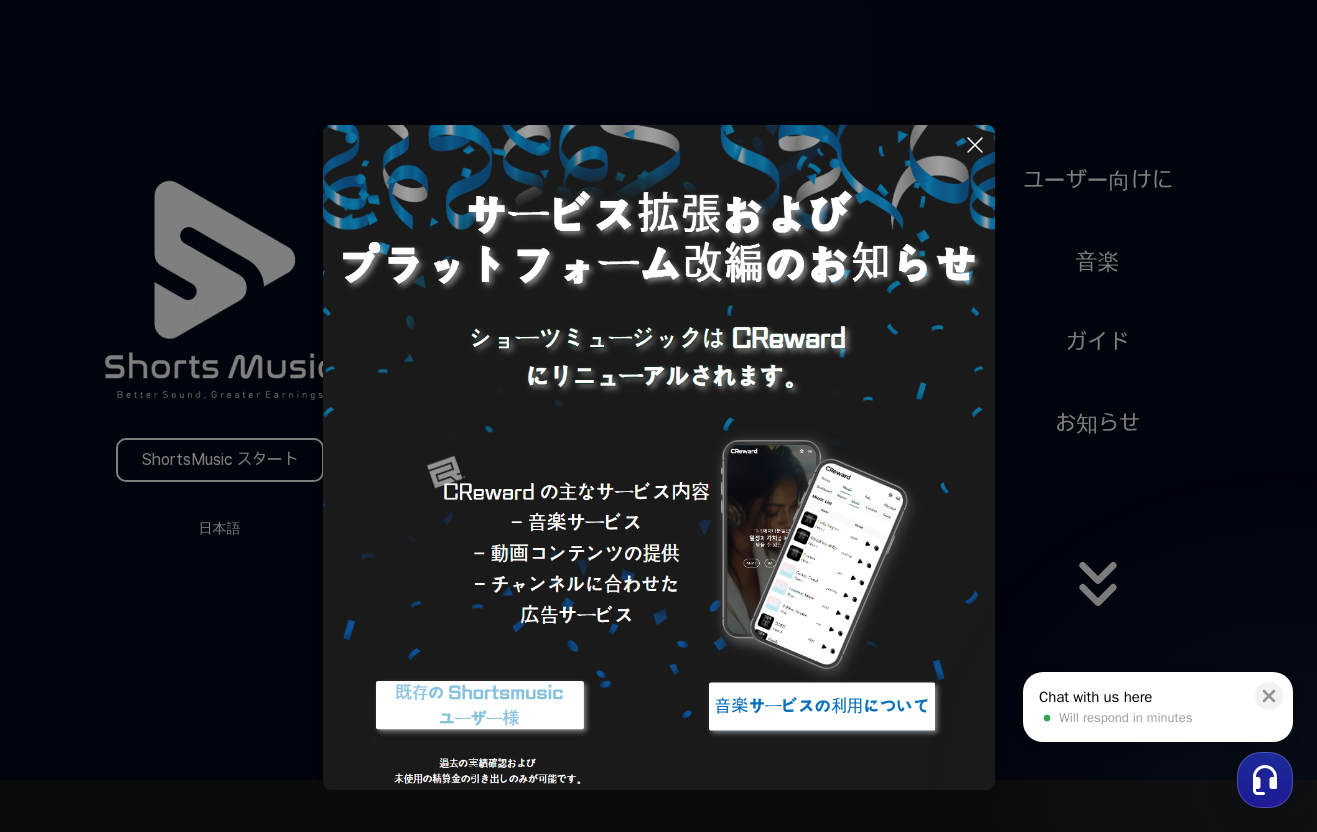 scroll, scrollTop: 0, scrollLeft: 0, axis: both 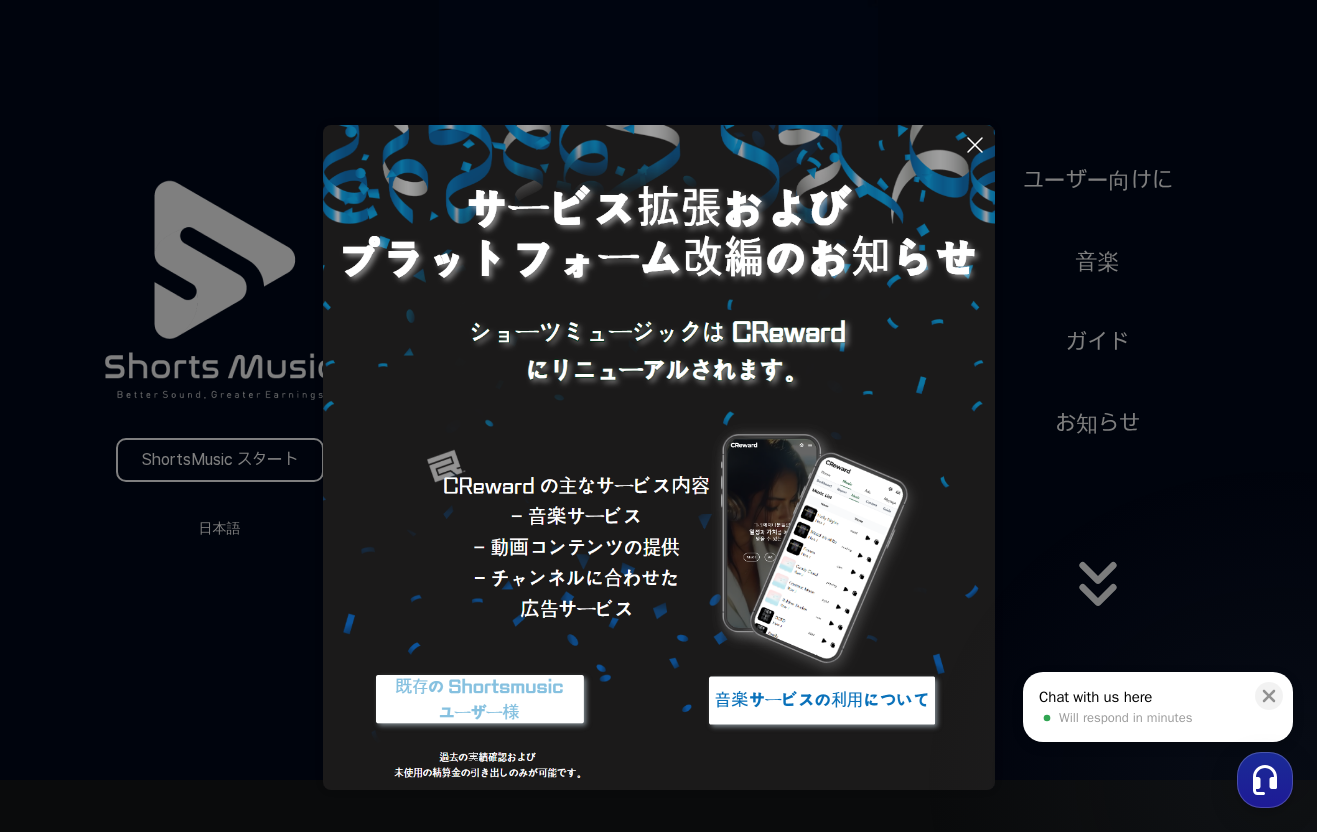 click 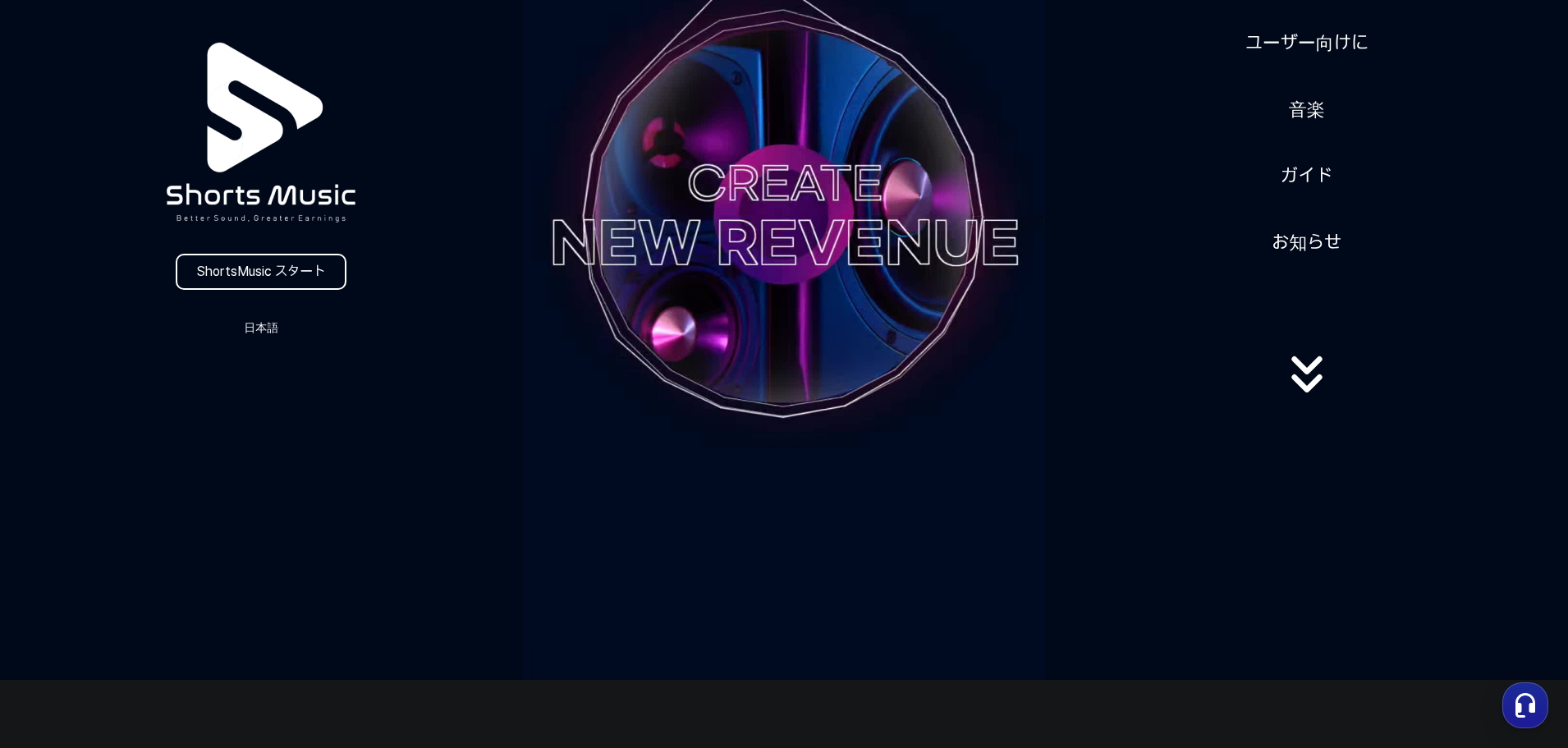 scroll, scrollTop: 246, scrollLeft: 0, axis: vertical 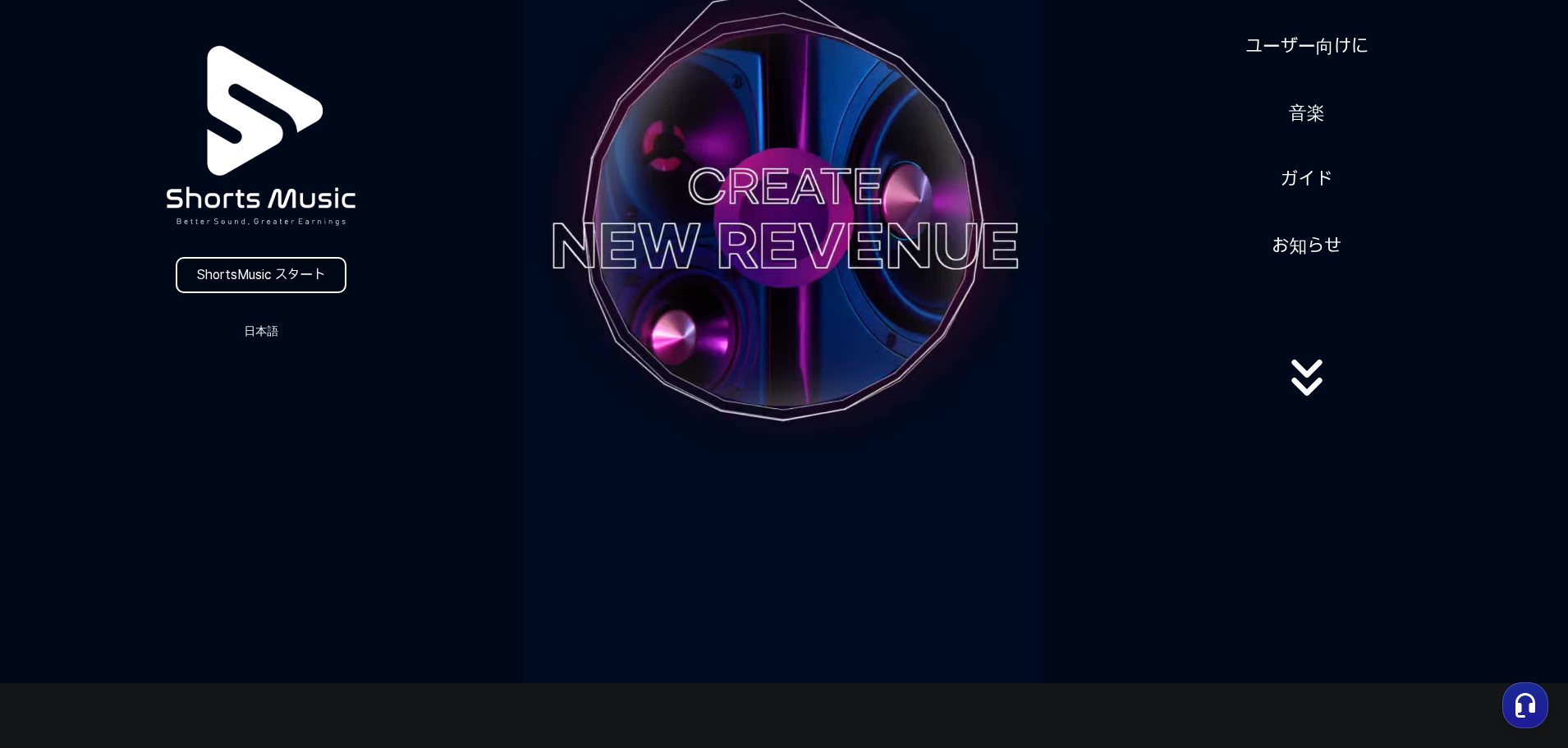 click on "ShortsMusic スタート" at bounding box center [261, 275] 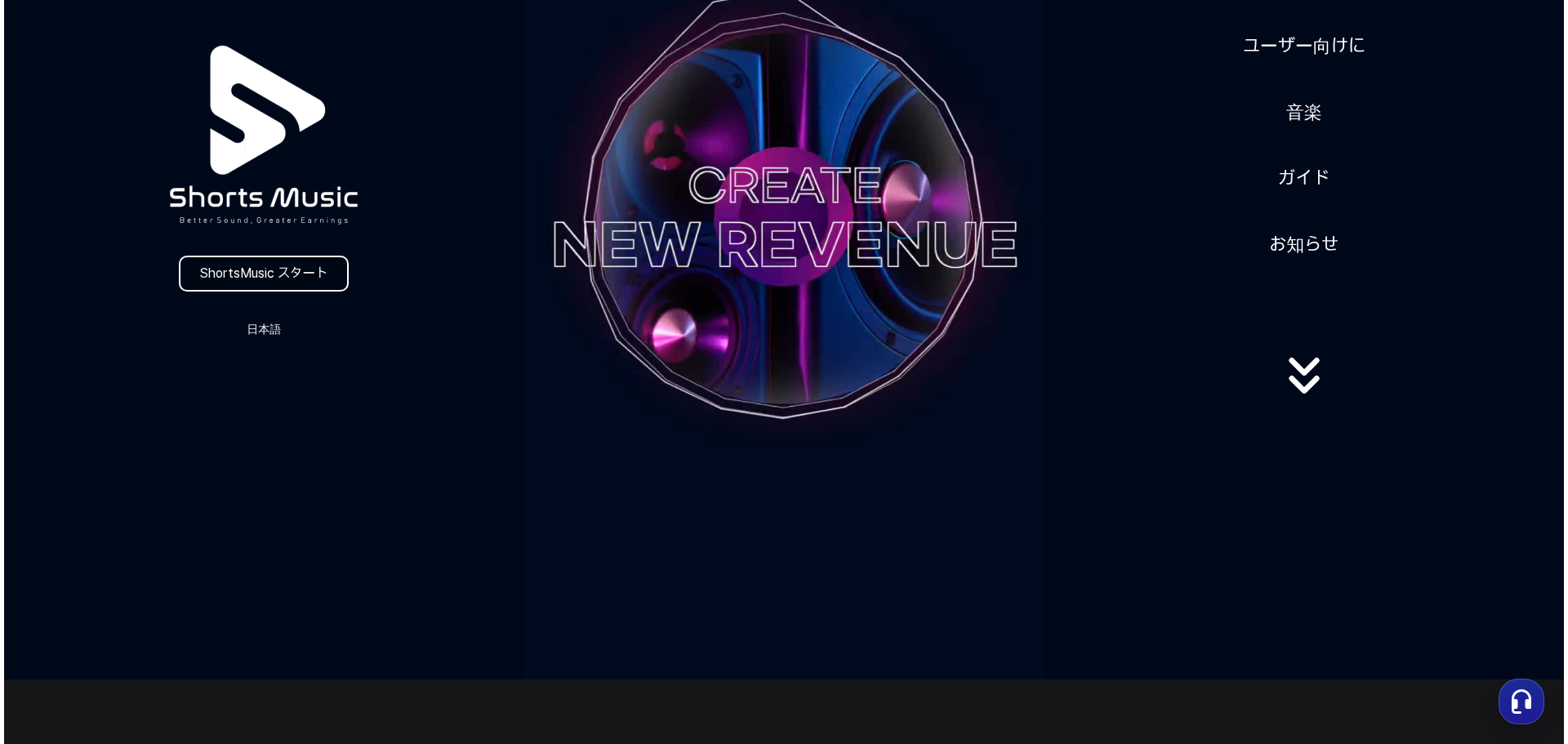 scroll, scrollTop: 0, scrollLeft: 0, axis: both 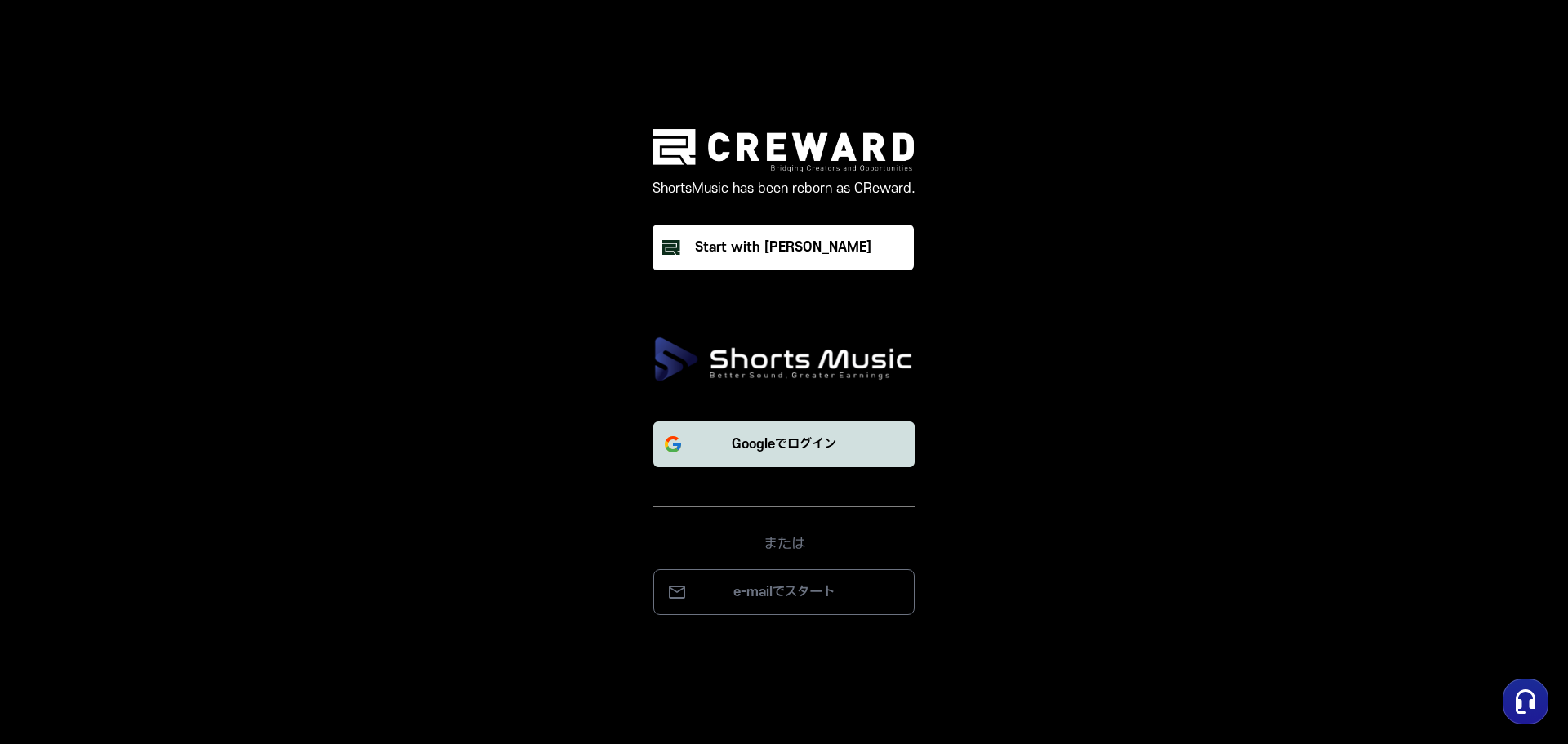 click on "Googleでログイン" at bounding box center [784, 444] 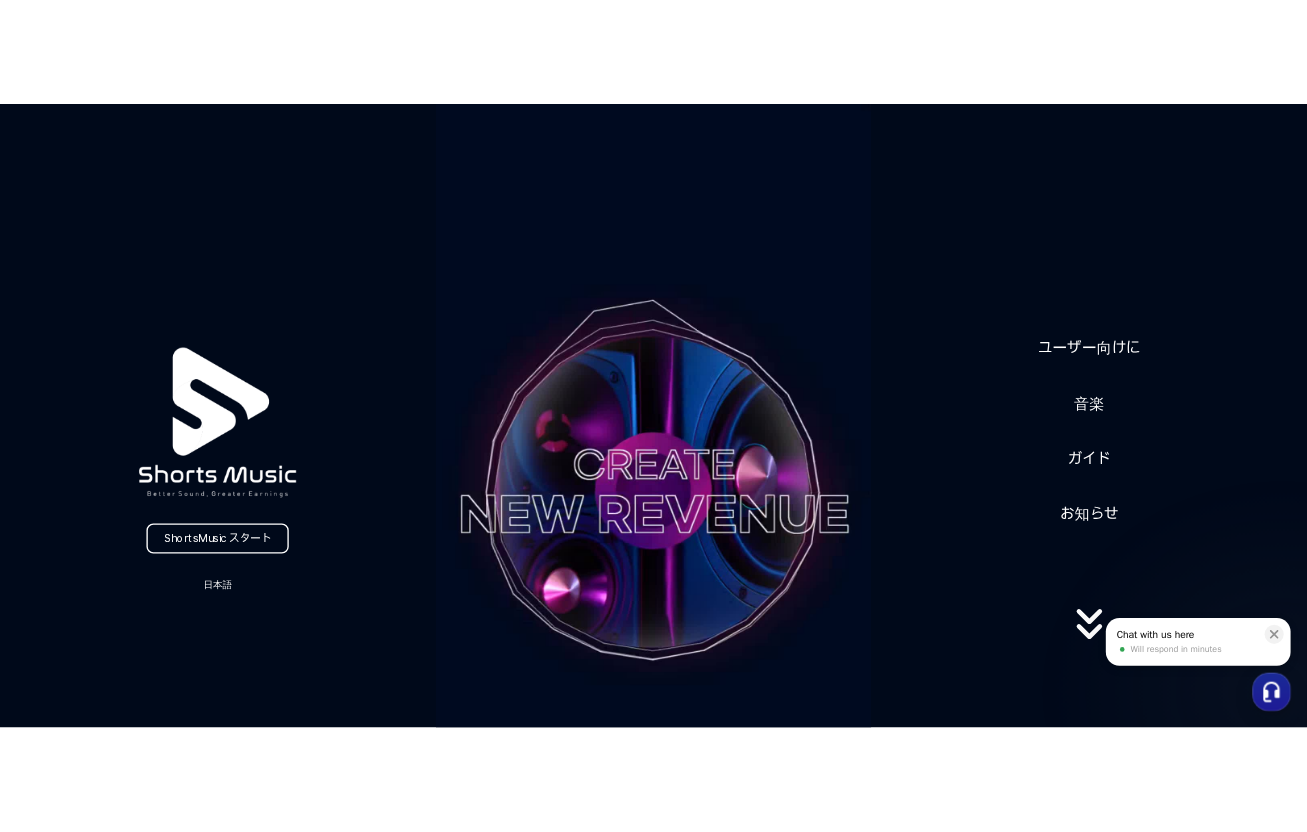 scroll, scrollTop: 0, scrollLeft: 0, axis: both 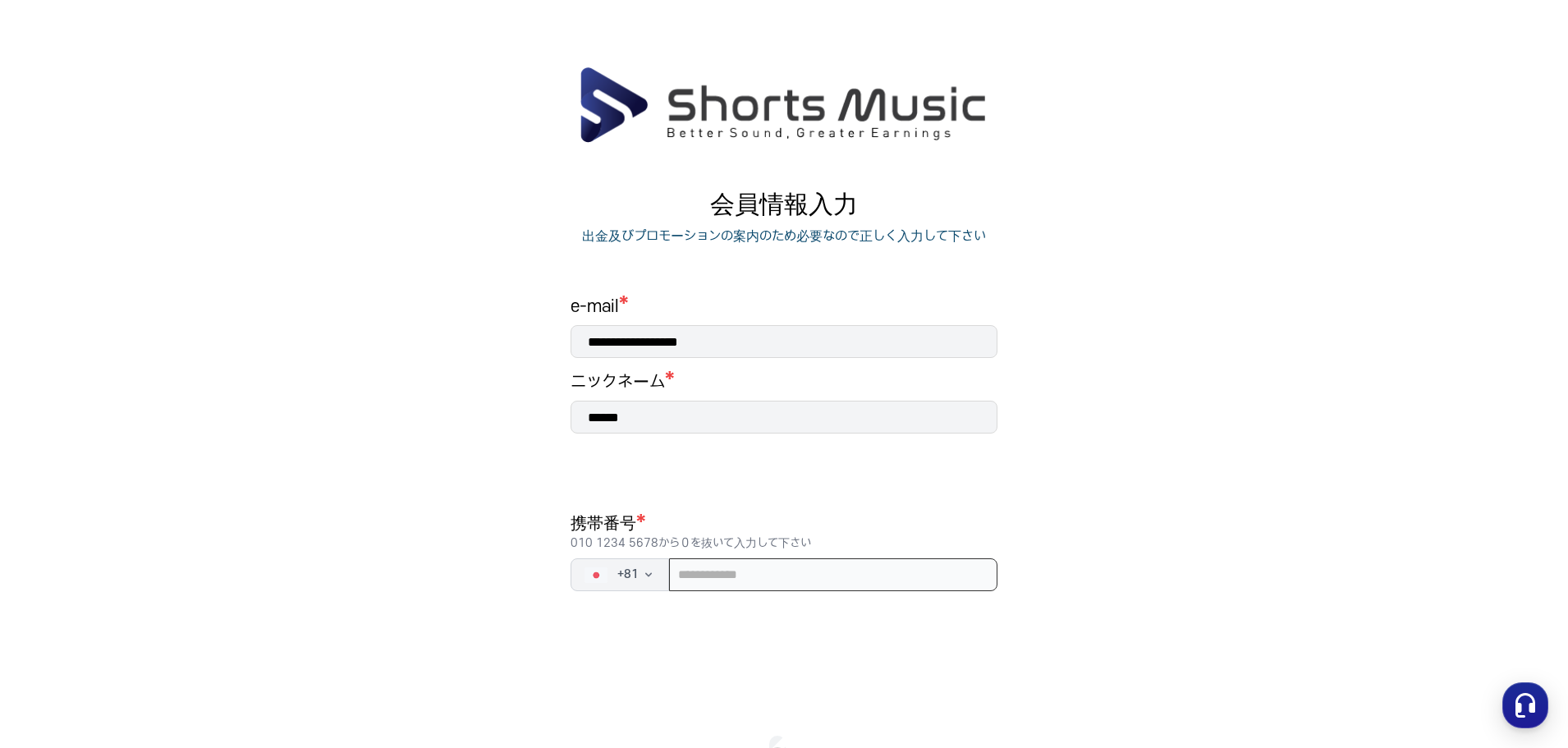 click at bounding box center (833, 575) 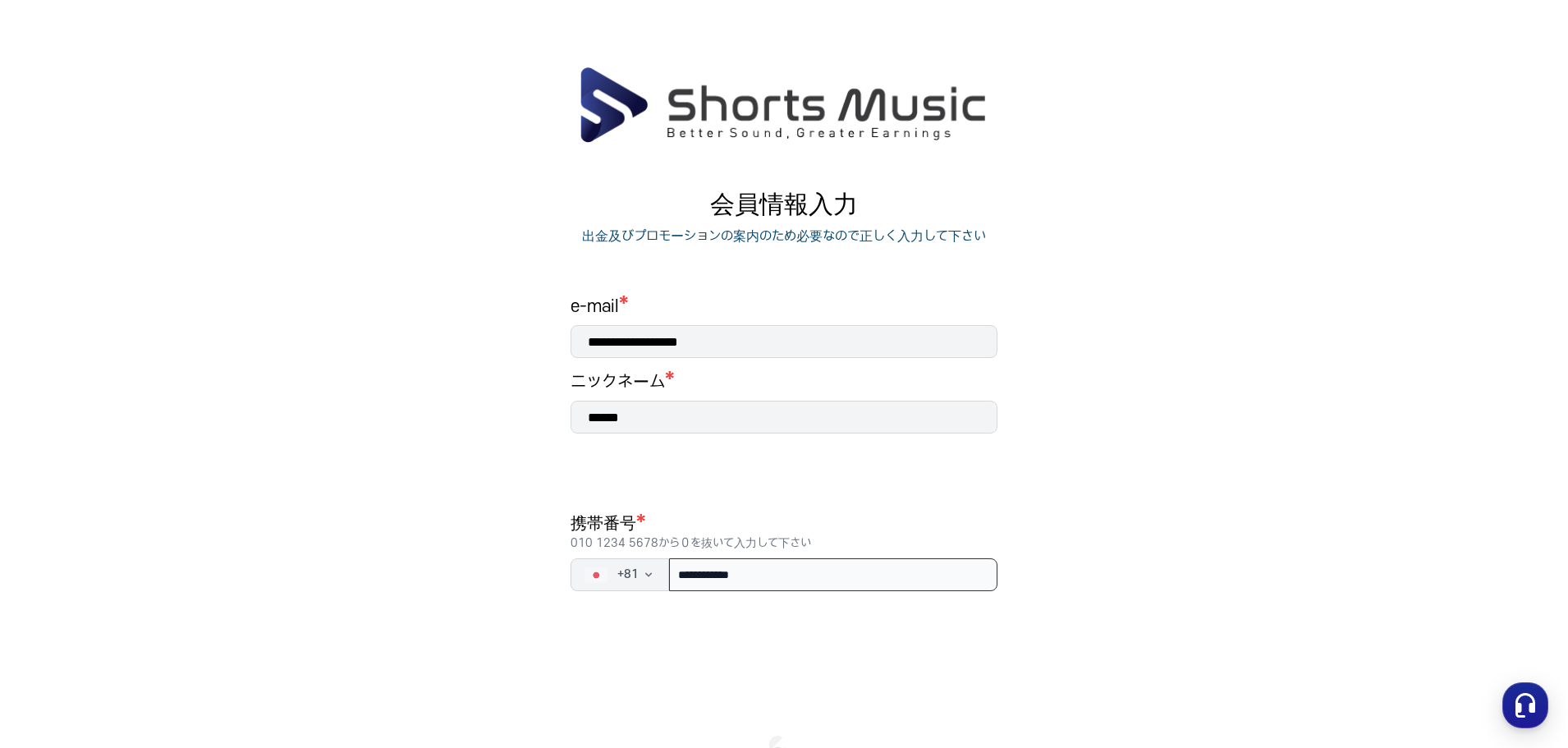 type on "**********" 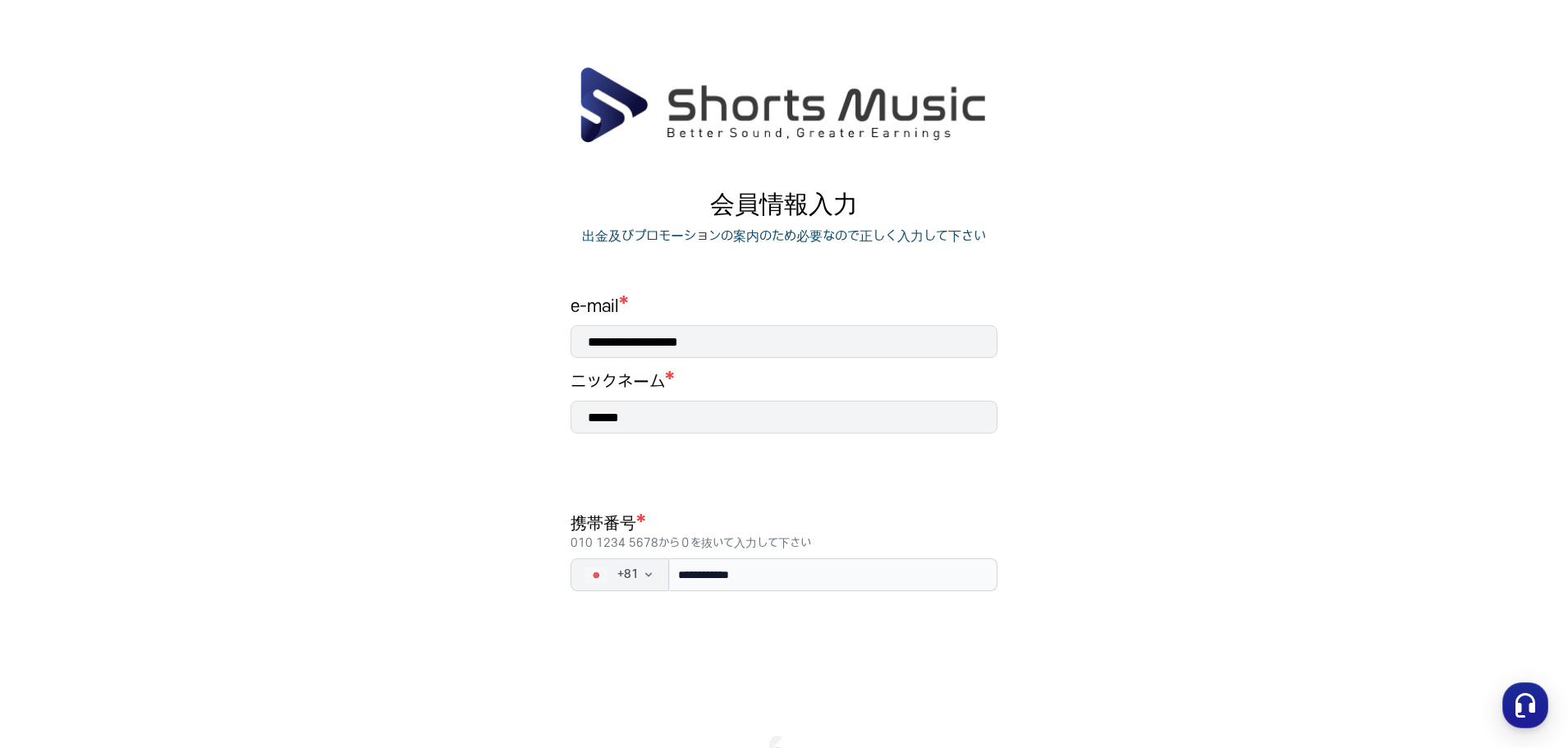 click on "**********" at bounding box center [784, 453] 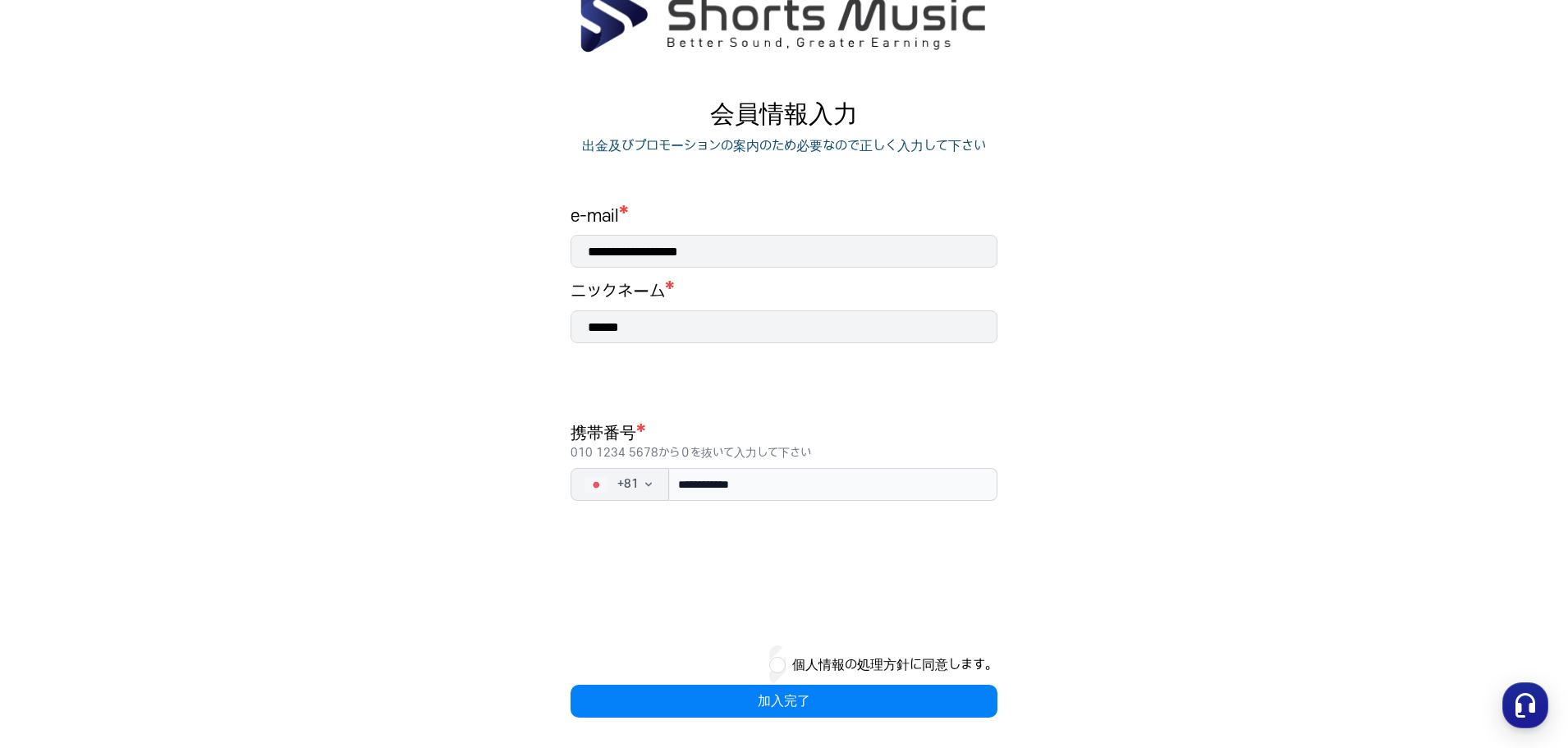 scroll, scrollTop: 93, scrollLeft: 0, axis: vertical 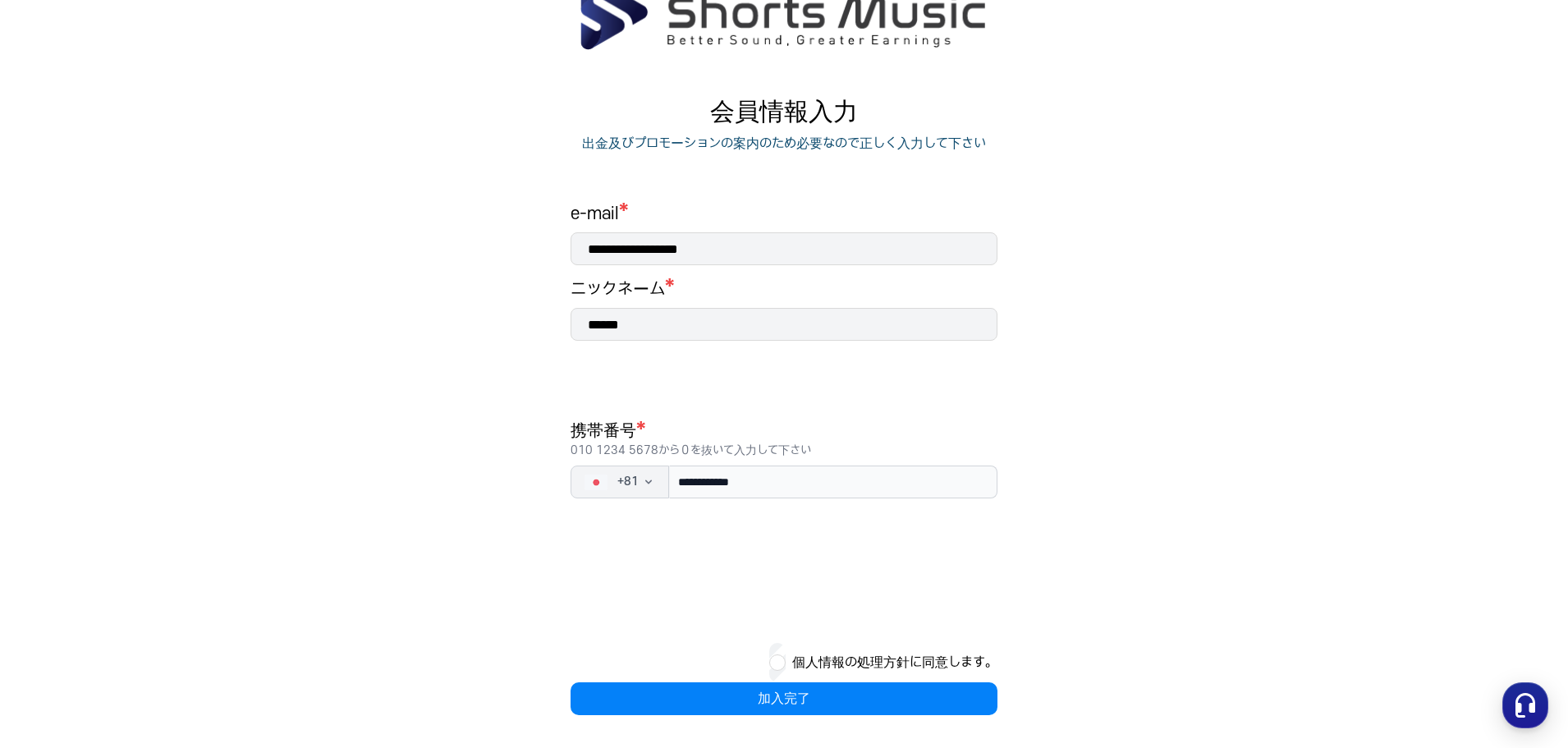click on "個人情報の処理方針に同意します。" at bounding box center [895, 663] 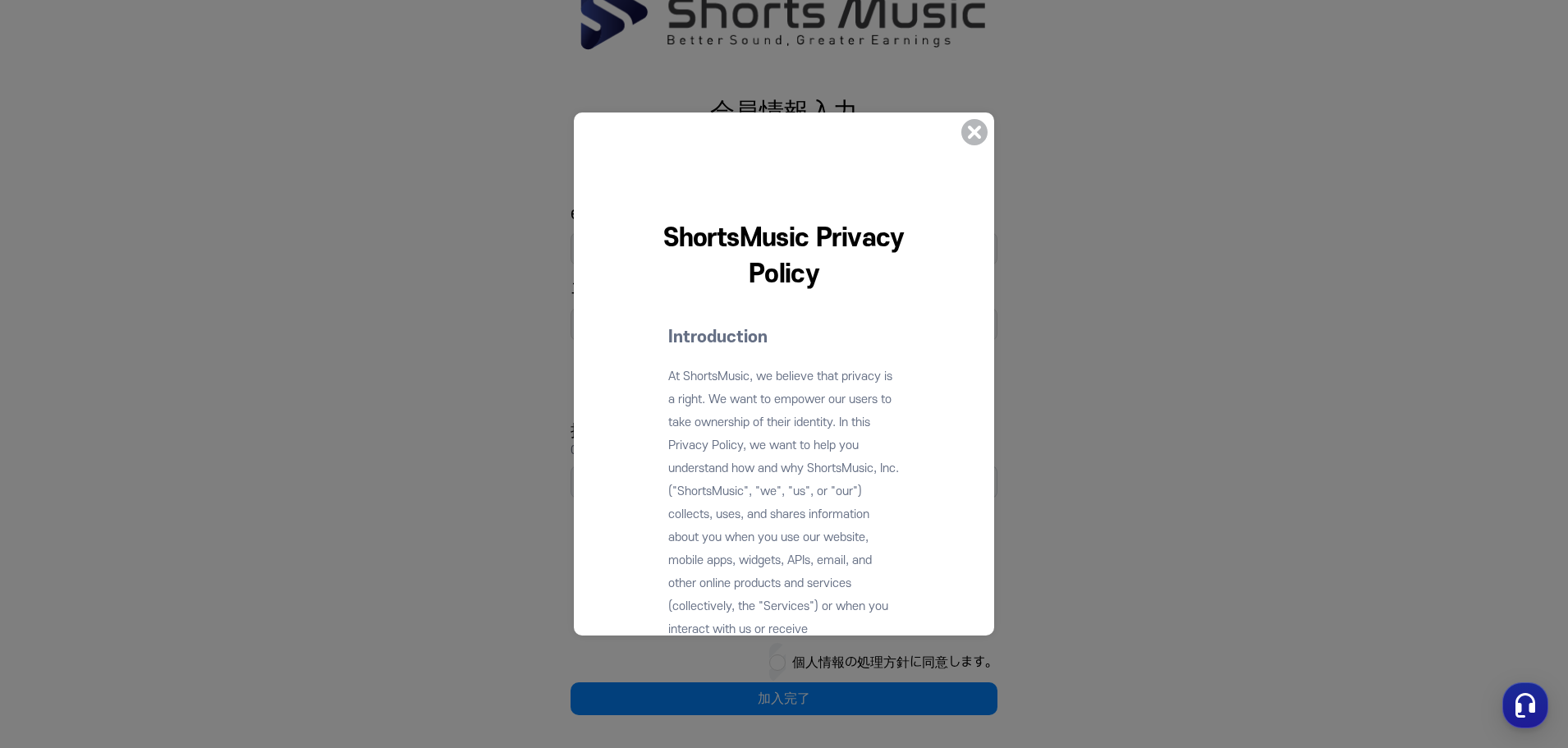 click 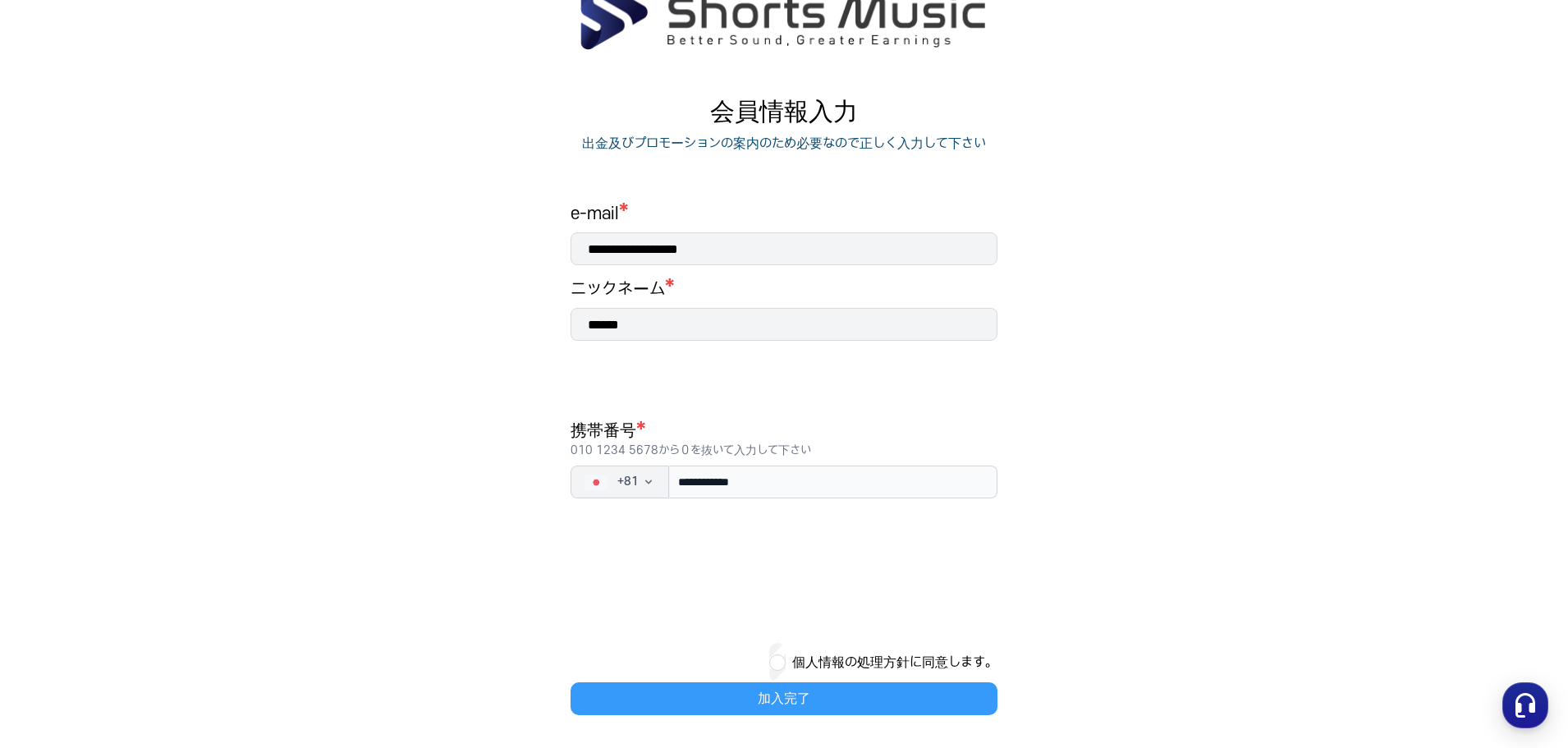 click on "加入完了" at bounding box center [784, 699] 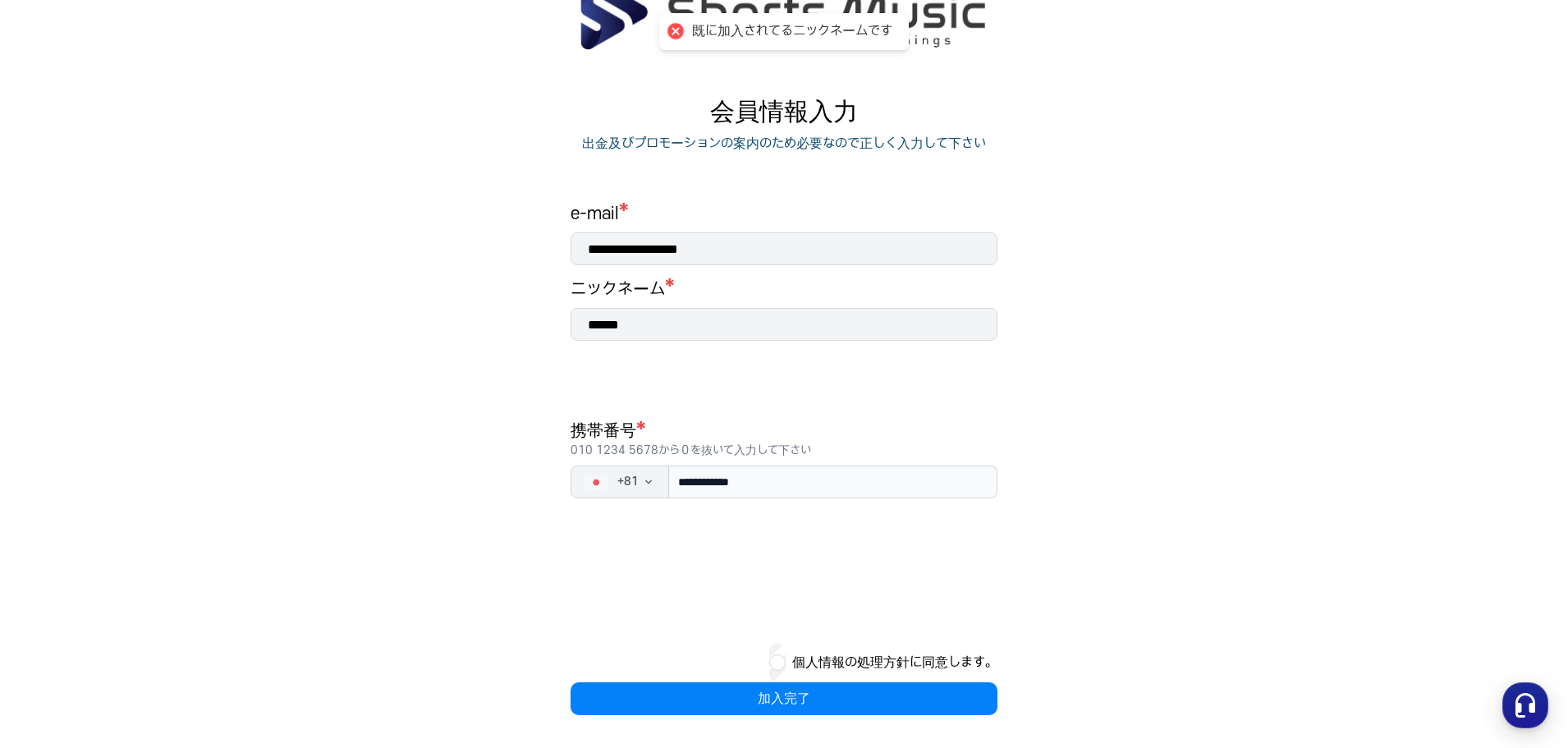 click on "******" at bounding box center (784, 324) 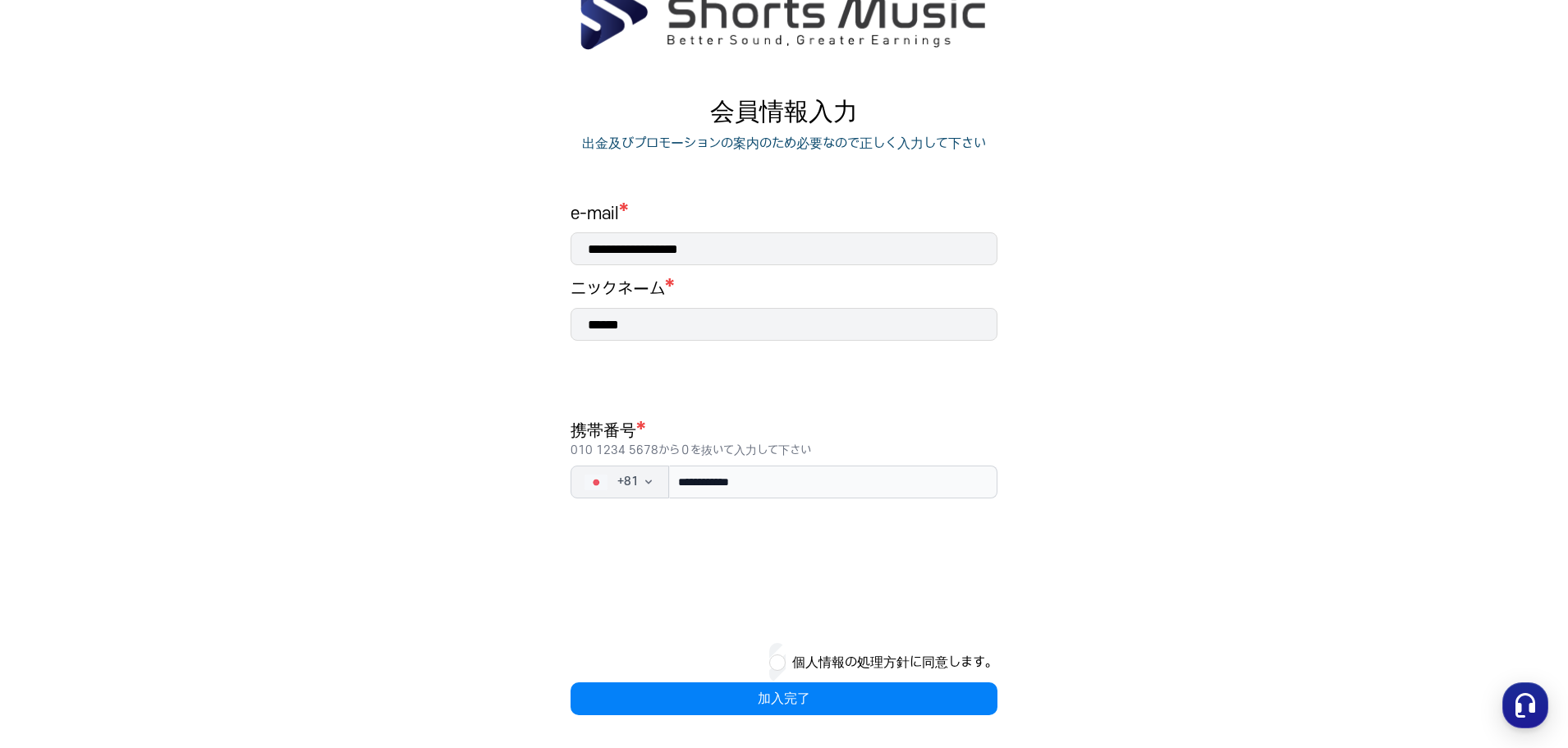 drag, startPoint x: 640, startPoint y: 324, endPoint x: 583, endPoint y: 319, distance: 57.21888 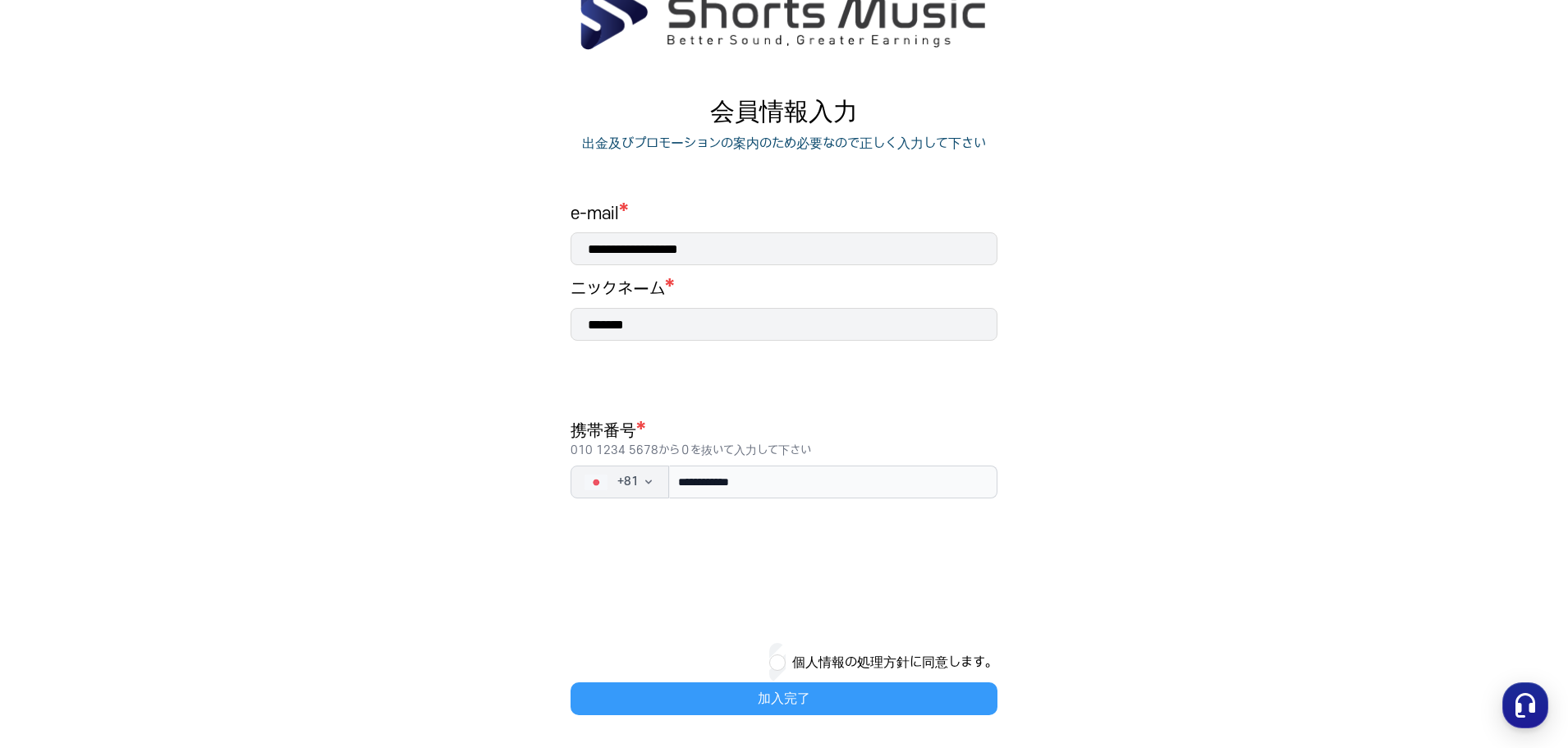 type on "*******" 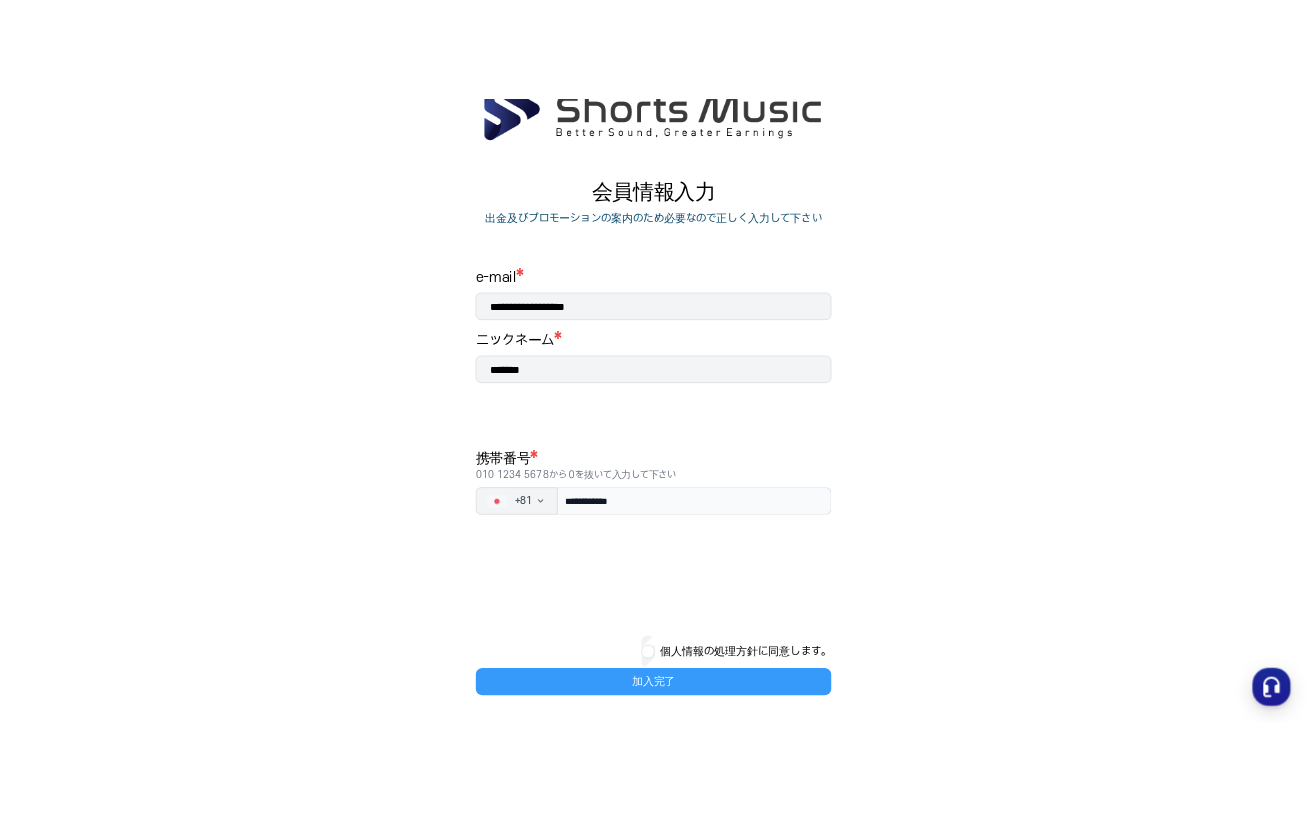 scroll, scrollTop: 0, scrollLeft: 0, axis: both 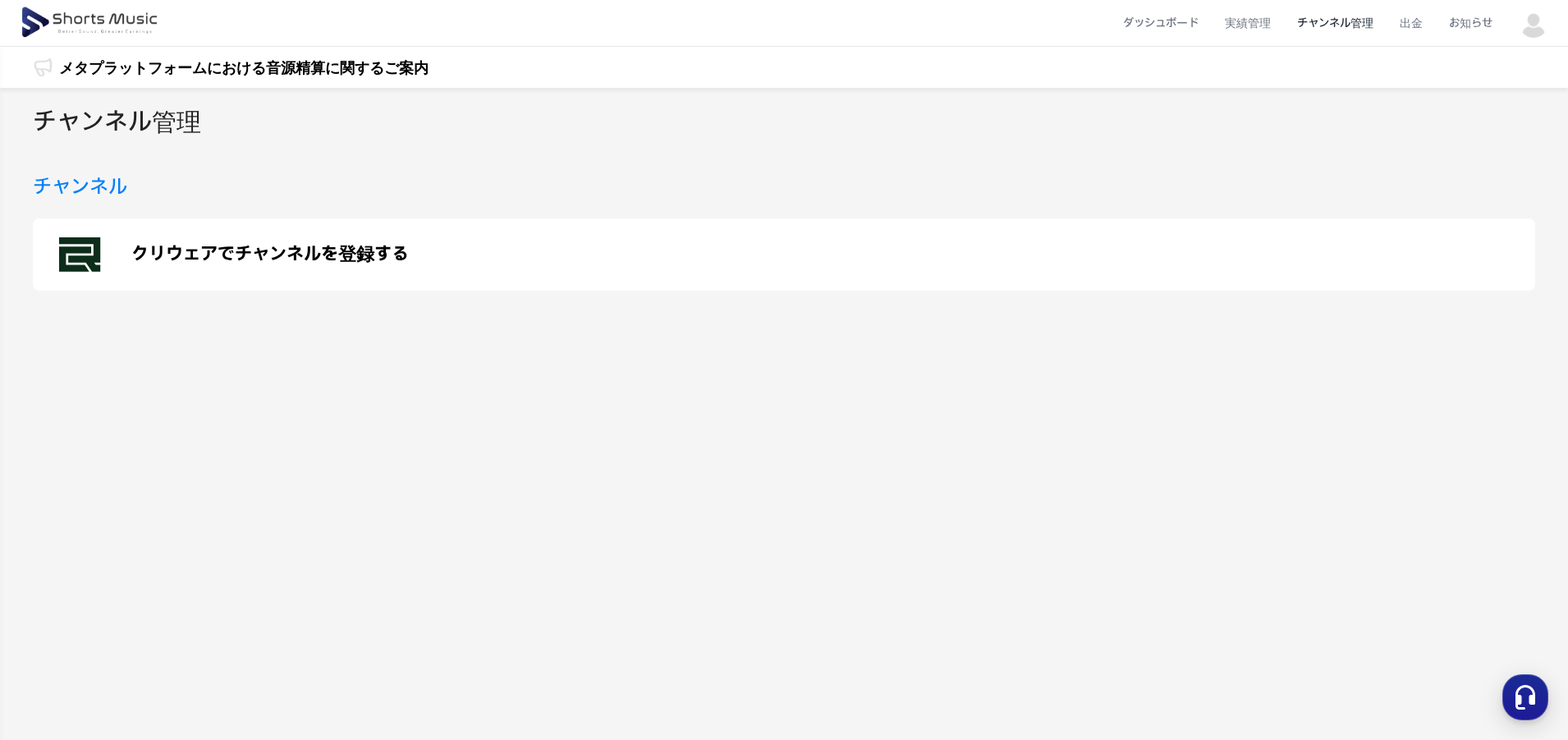 click on "チャンネル管理" at bounding box center [1335, 23] 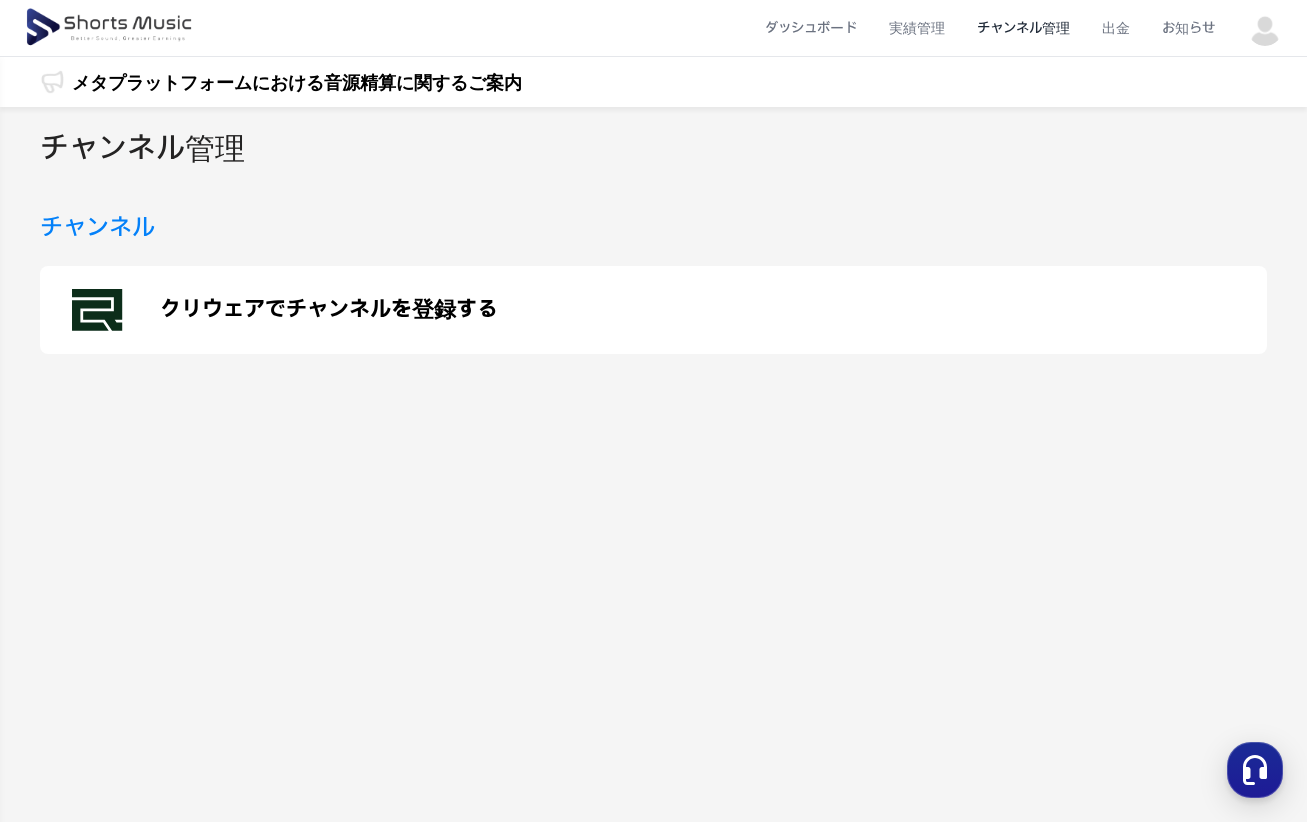 click on "クリウェアでチャンネルを登録する" at bounding box center (653, 310) 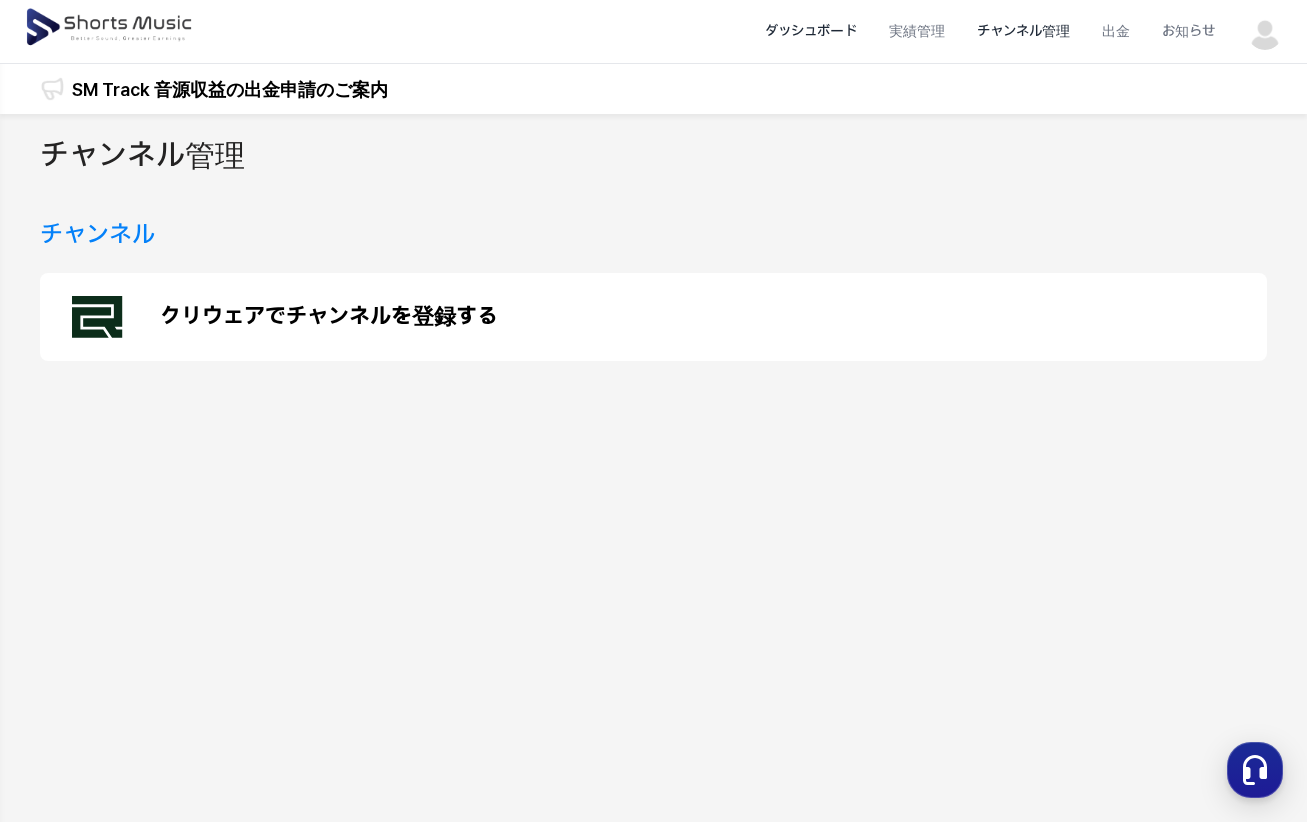 click on "ダッシュボード" at bounding box center (811, 31) 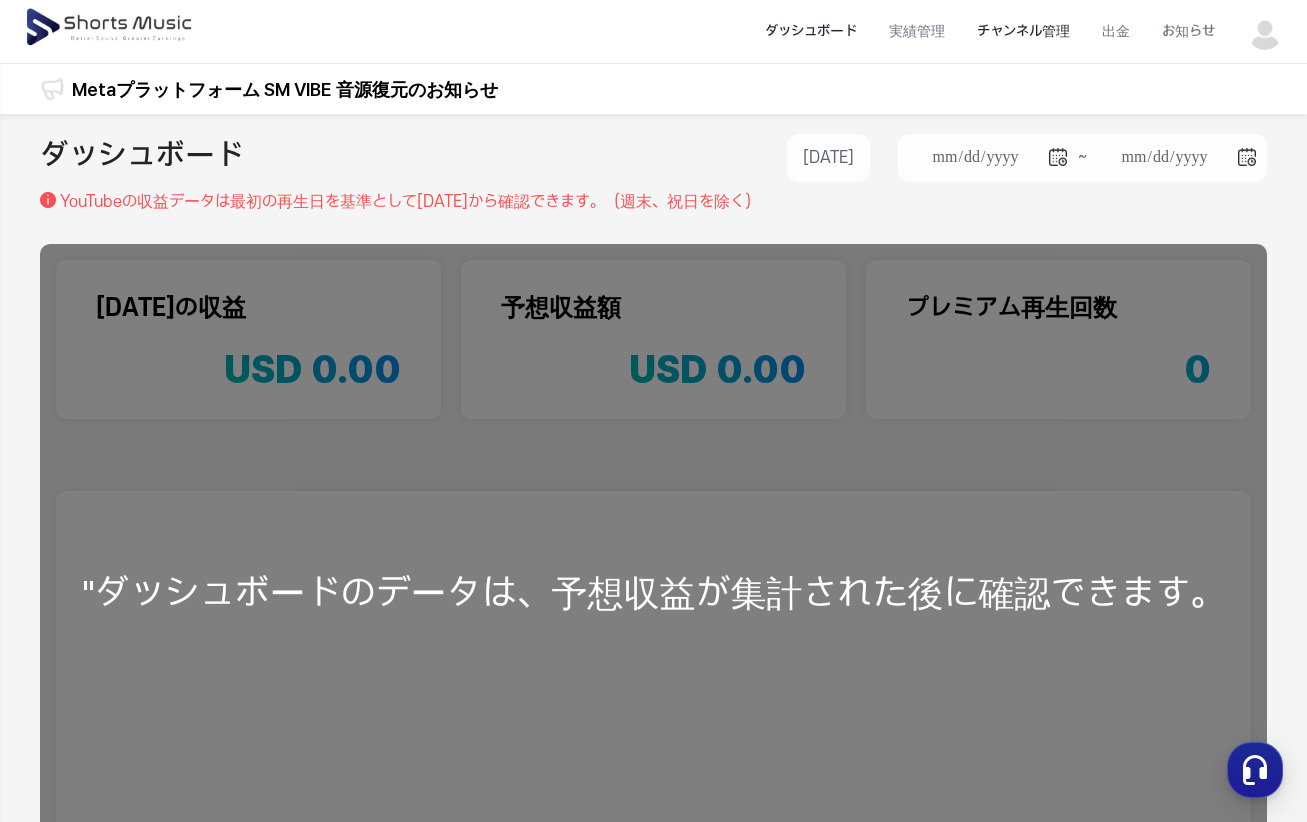 click on "チャンネル管理" at bounding box center [1023, 31] 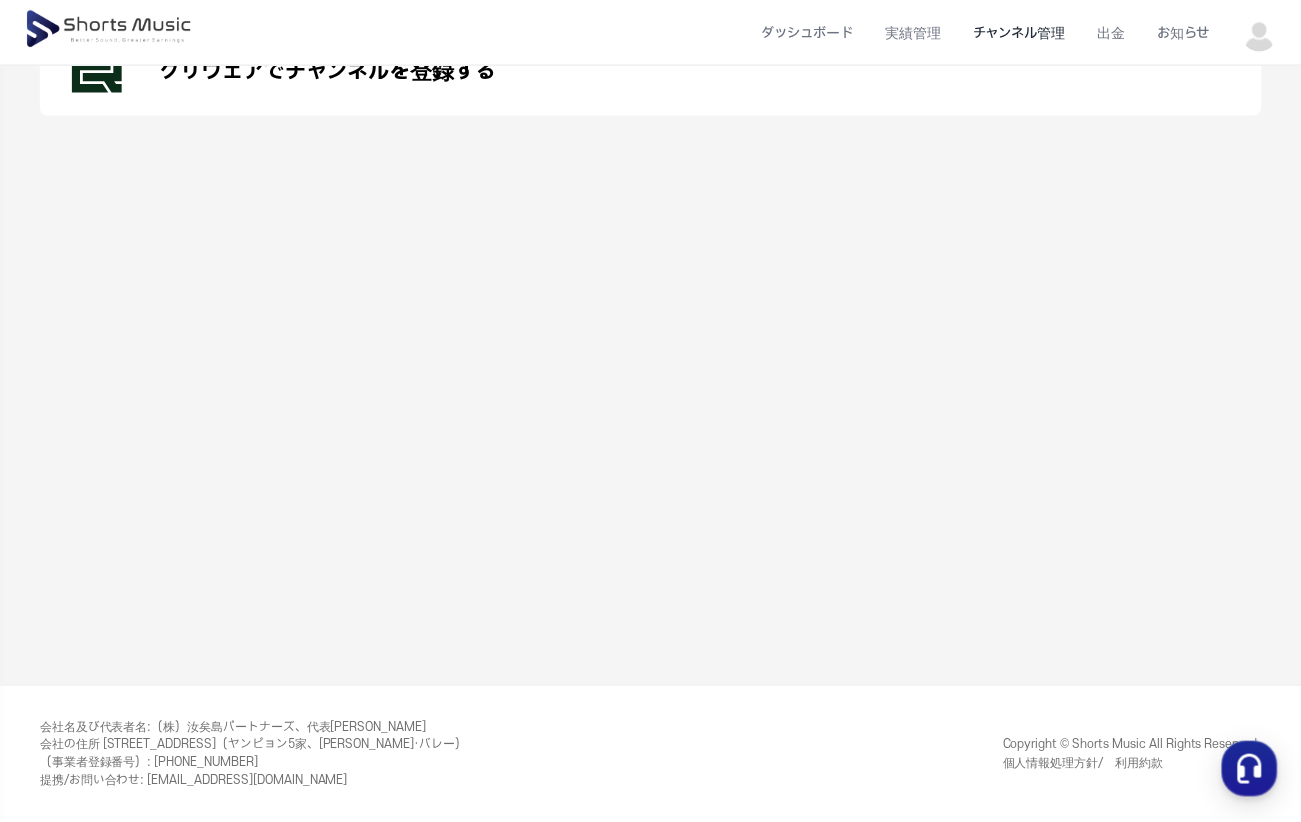 scroll, scrollTop: 0, scrollLeft: 0, axis: both 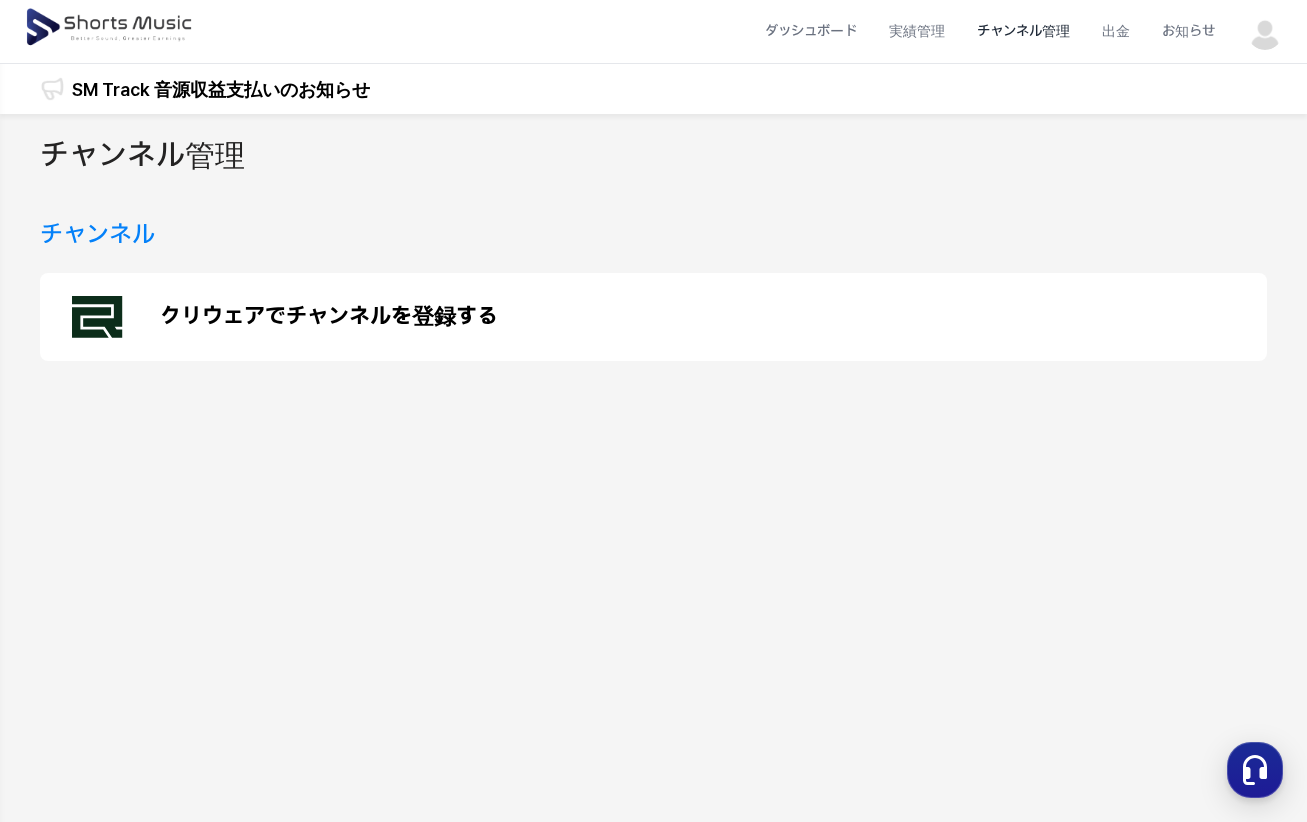 click on "チャンネル管理       チャンネル     クリウェアでチャンネルを登録する" at bounding box center [653, 524] 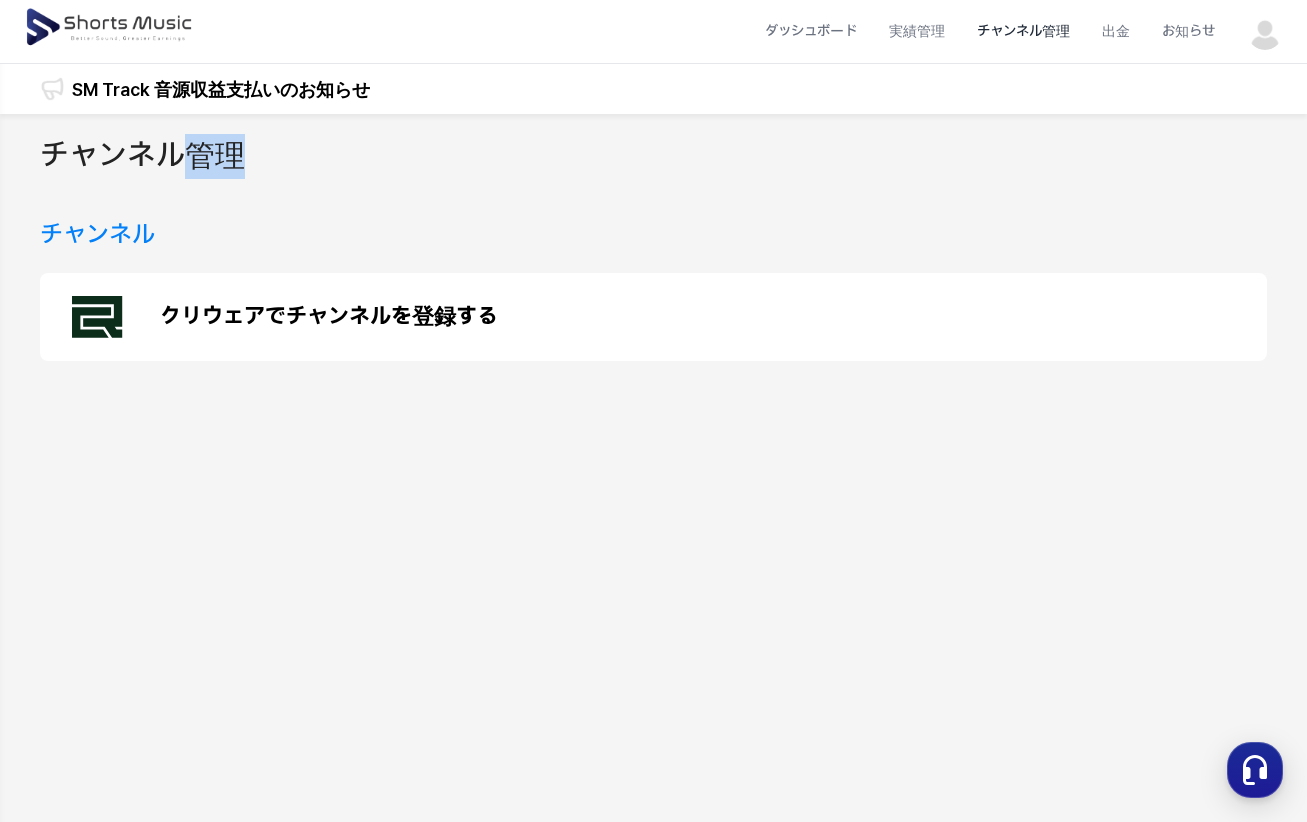 click on "チャンネル管理" at bounding box center (142, 156) 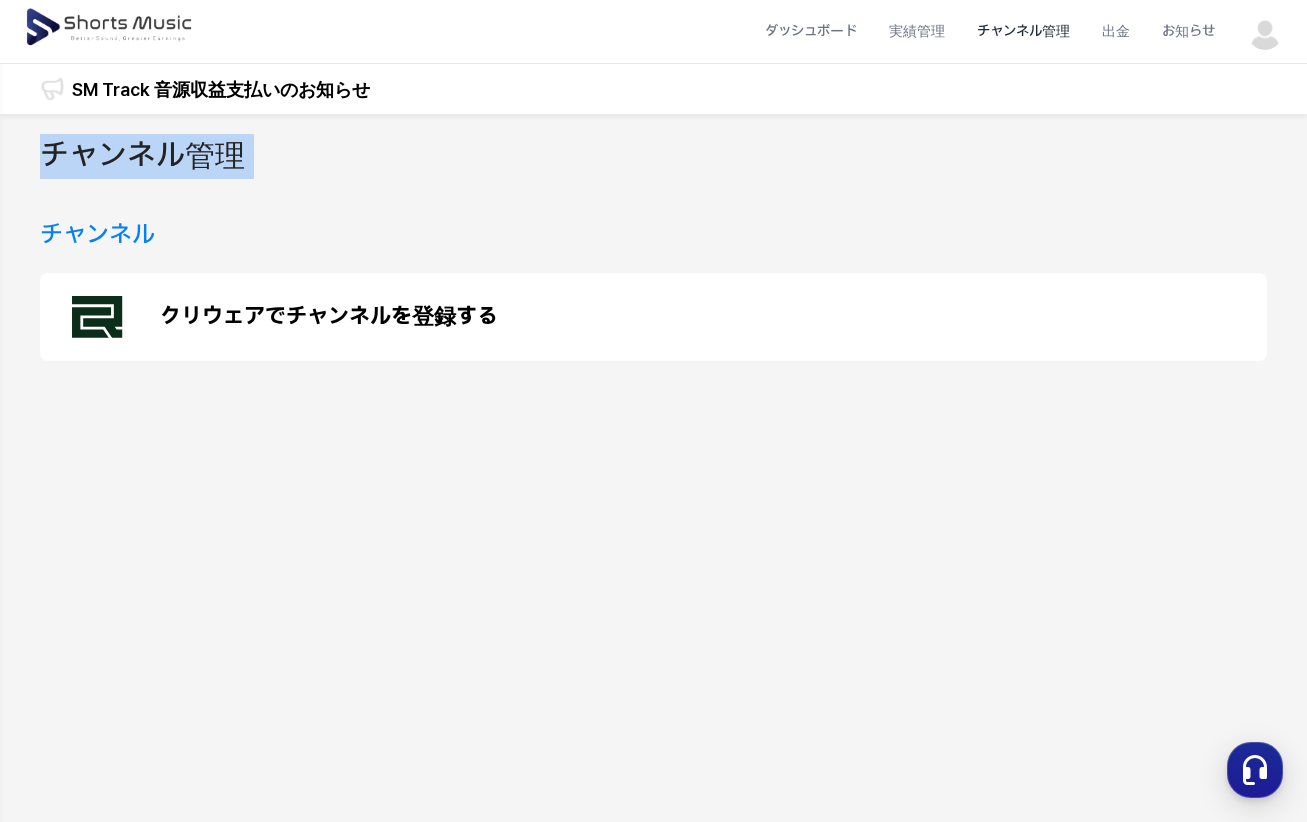 click on "チャンネル管理" at bounding box center (142, 156) 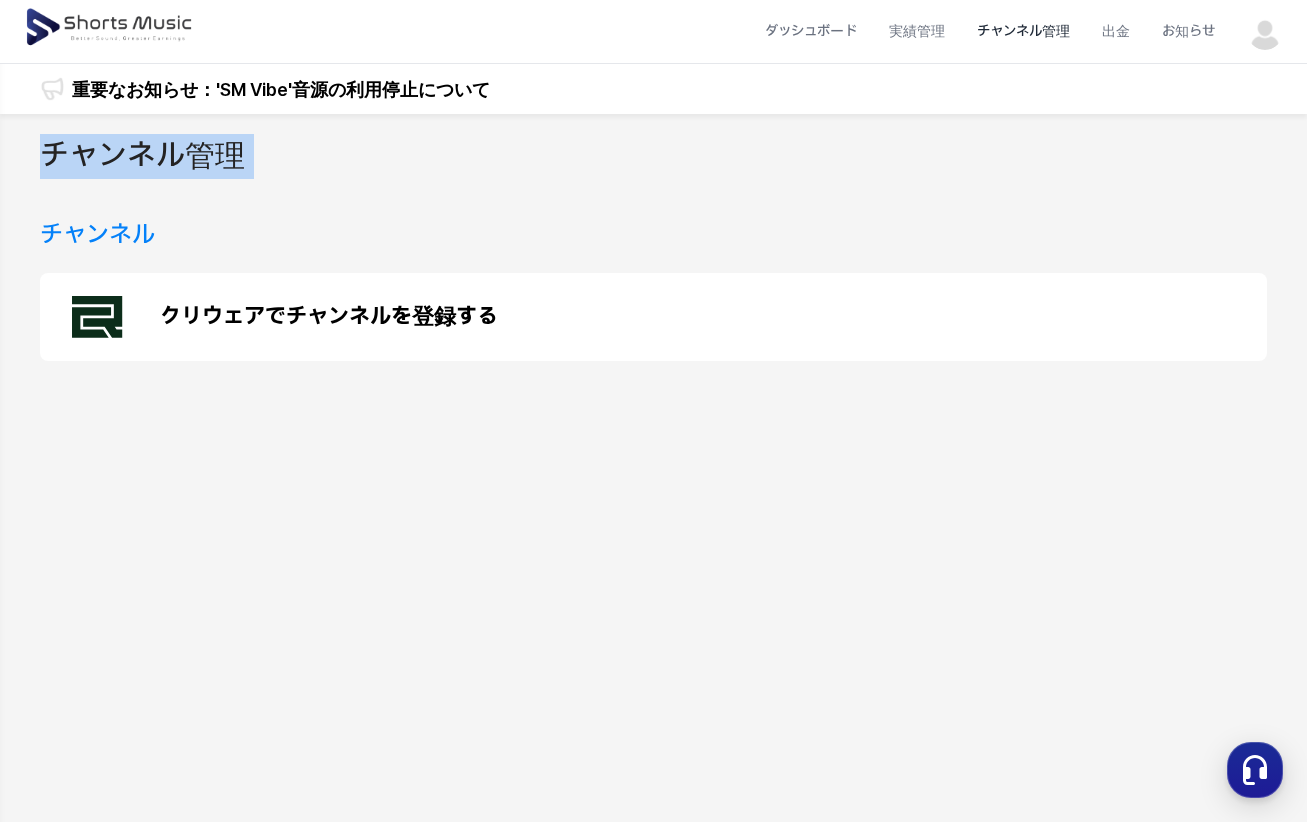 click on "チャンネル管理" at bounding box center (1023, 31) 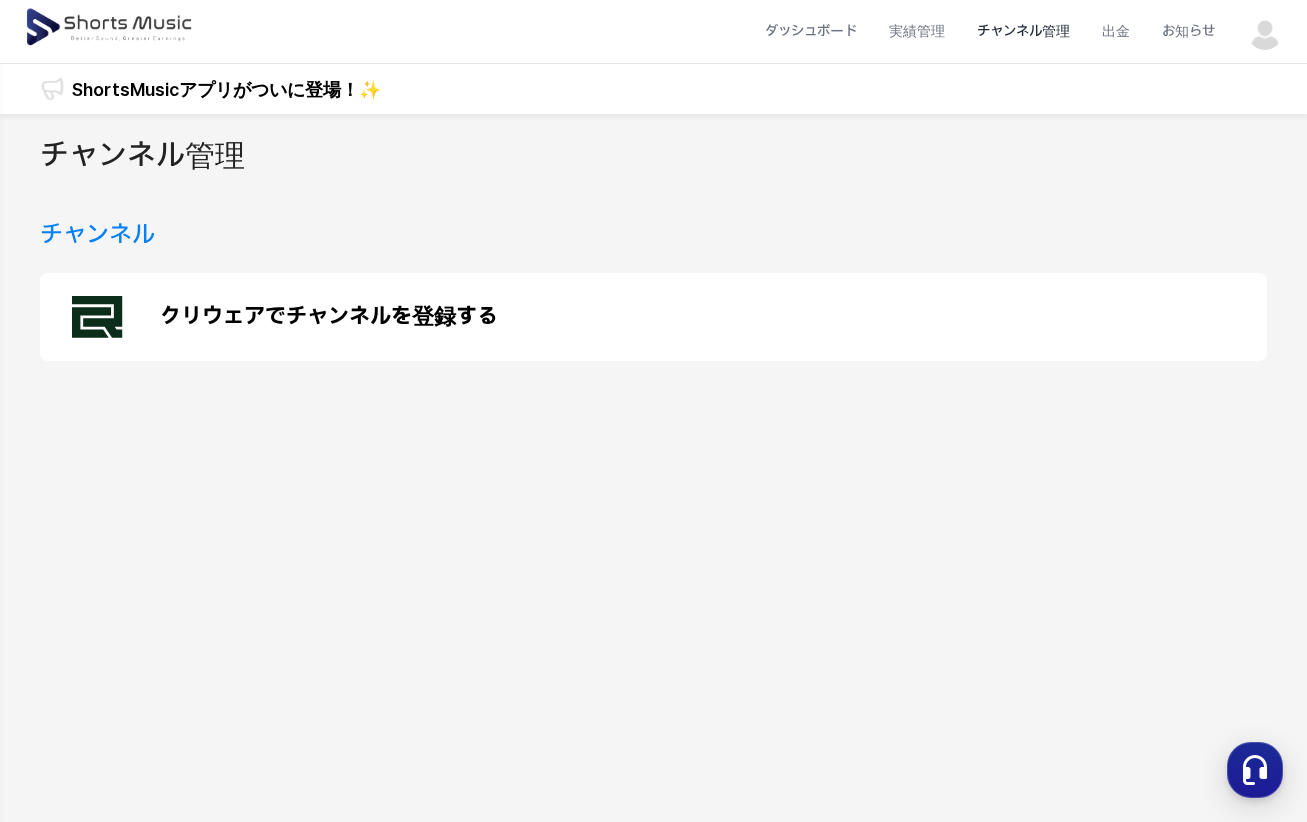 click on "クリウェアでチャンネルを登録する" at bounding box center [329, 317] 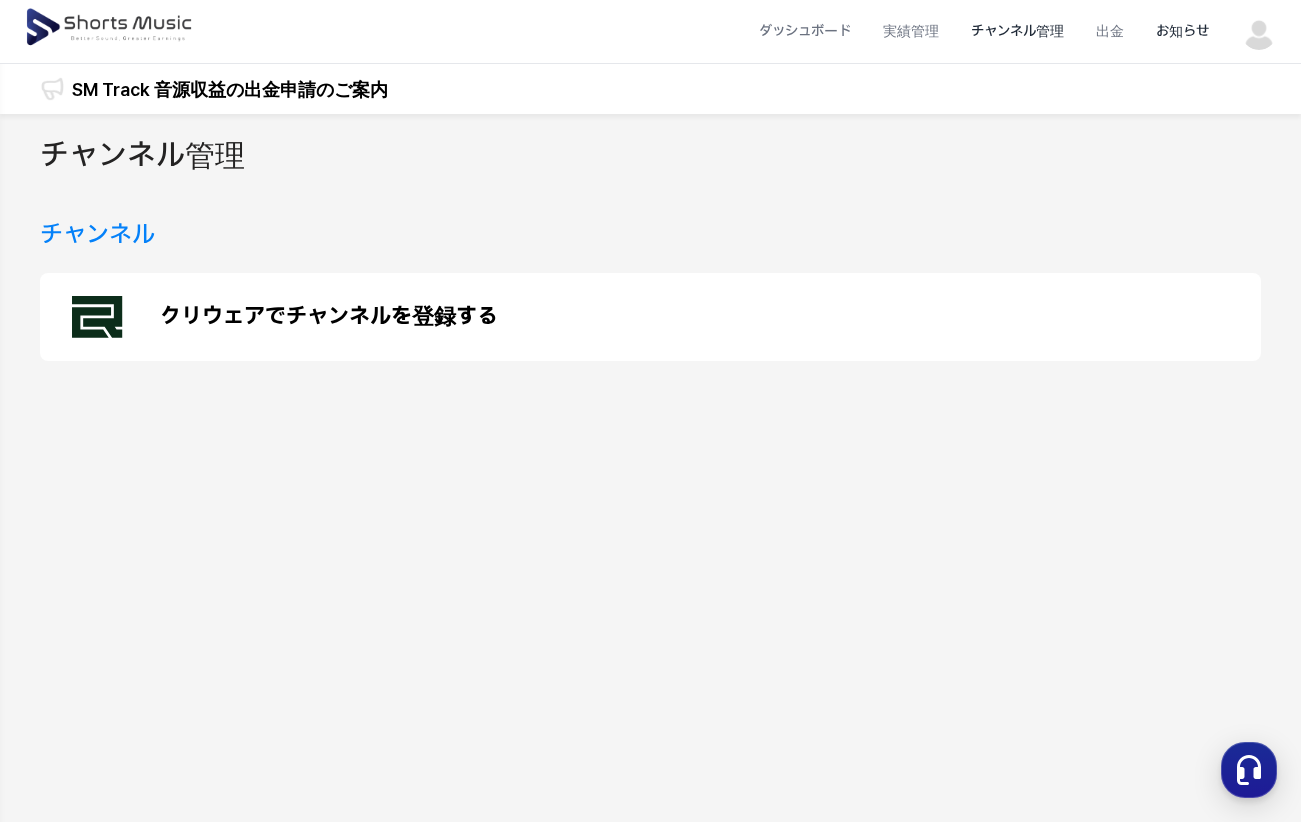 click on "お知らせ" at bounding box center [1182, 31] 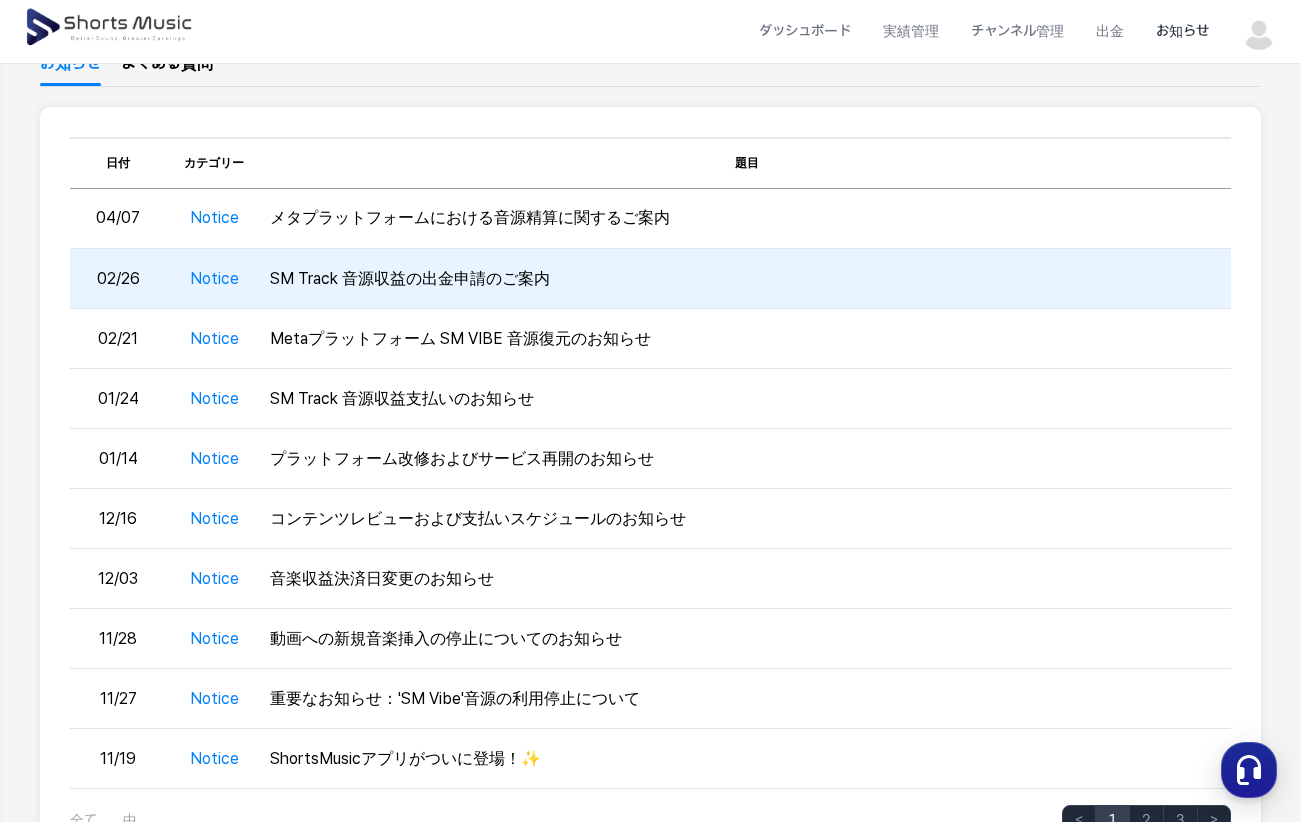 scroll, scrollTop: 65, scrollLeft: 0, axis: vertical 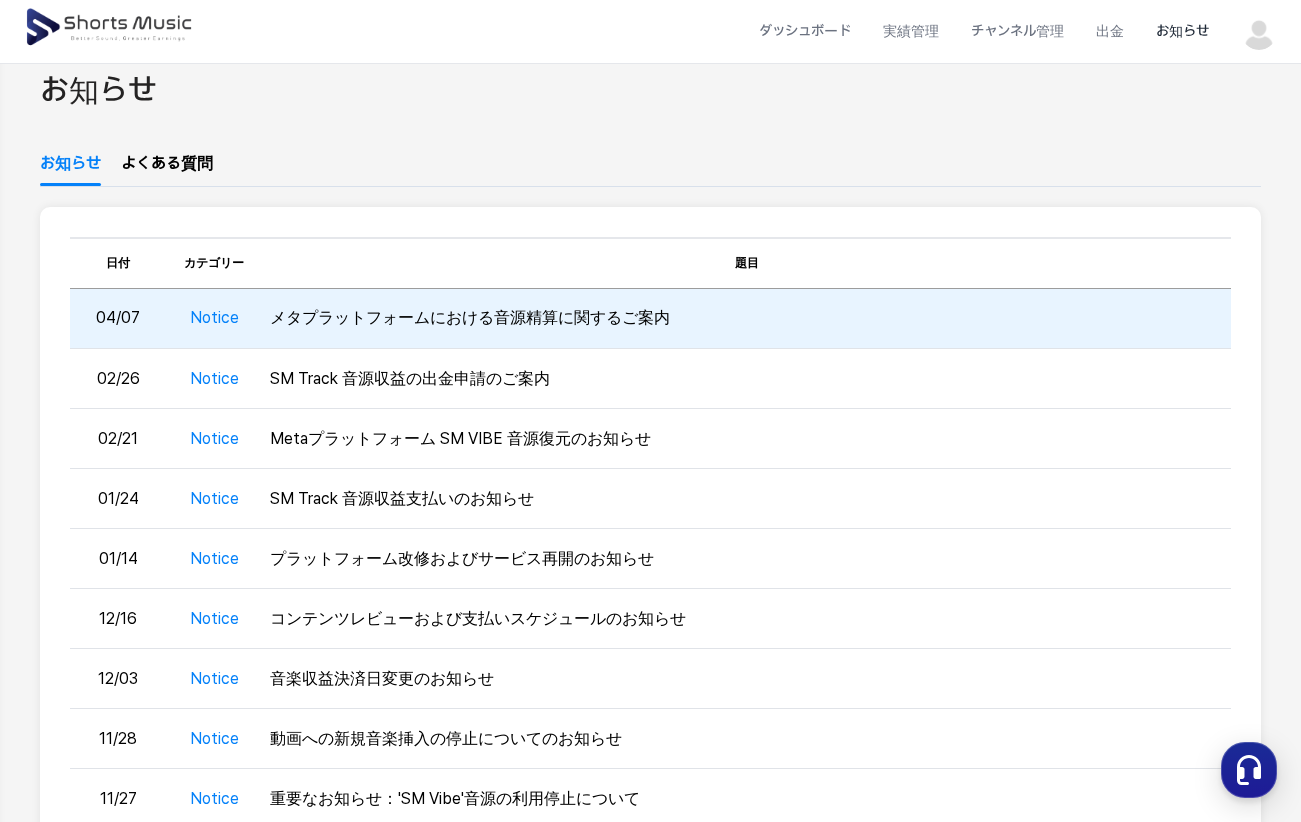 click on "メタプラットフォームにおける音源精算に関するご案内" at bounding box center (746, 319) 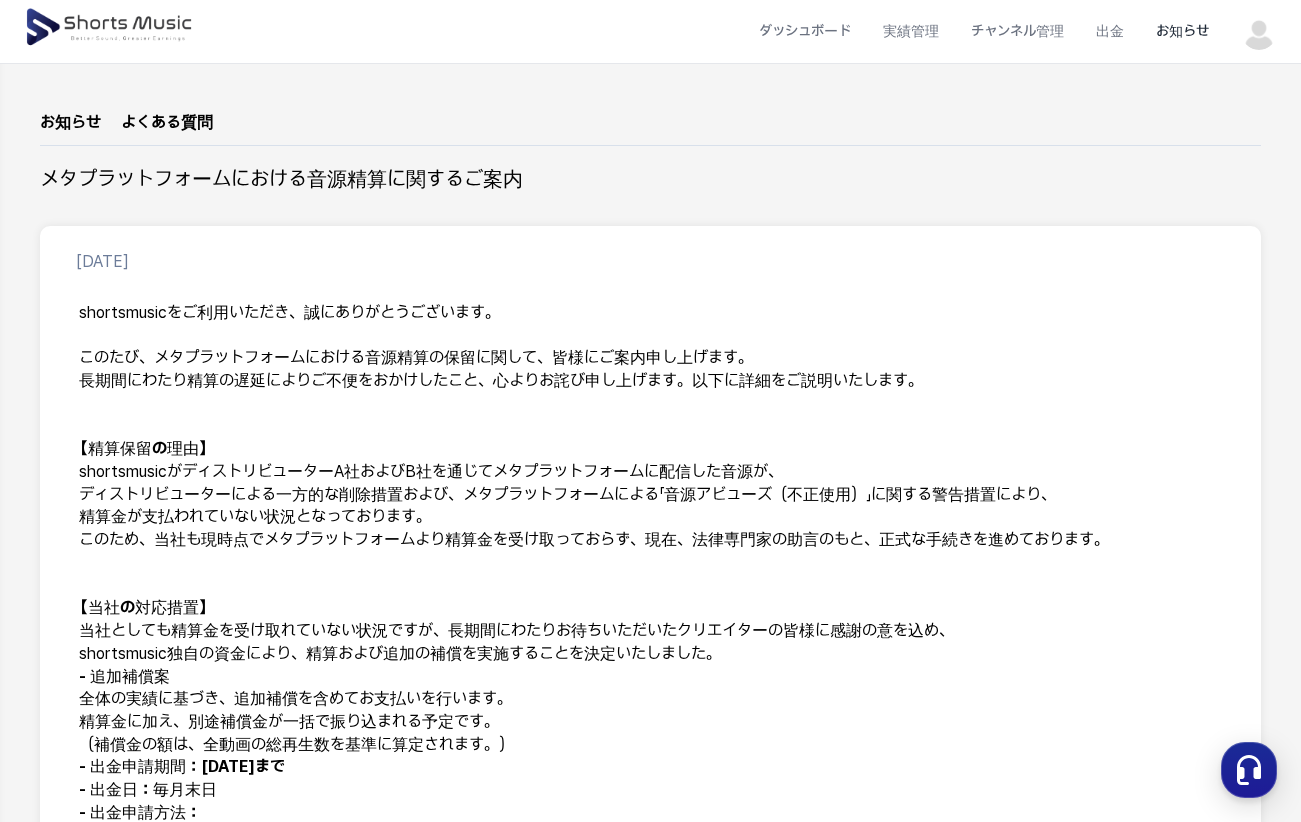 scroll, scrollTop: 0, scrollLeft: 0, axis: both 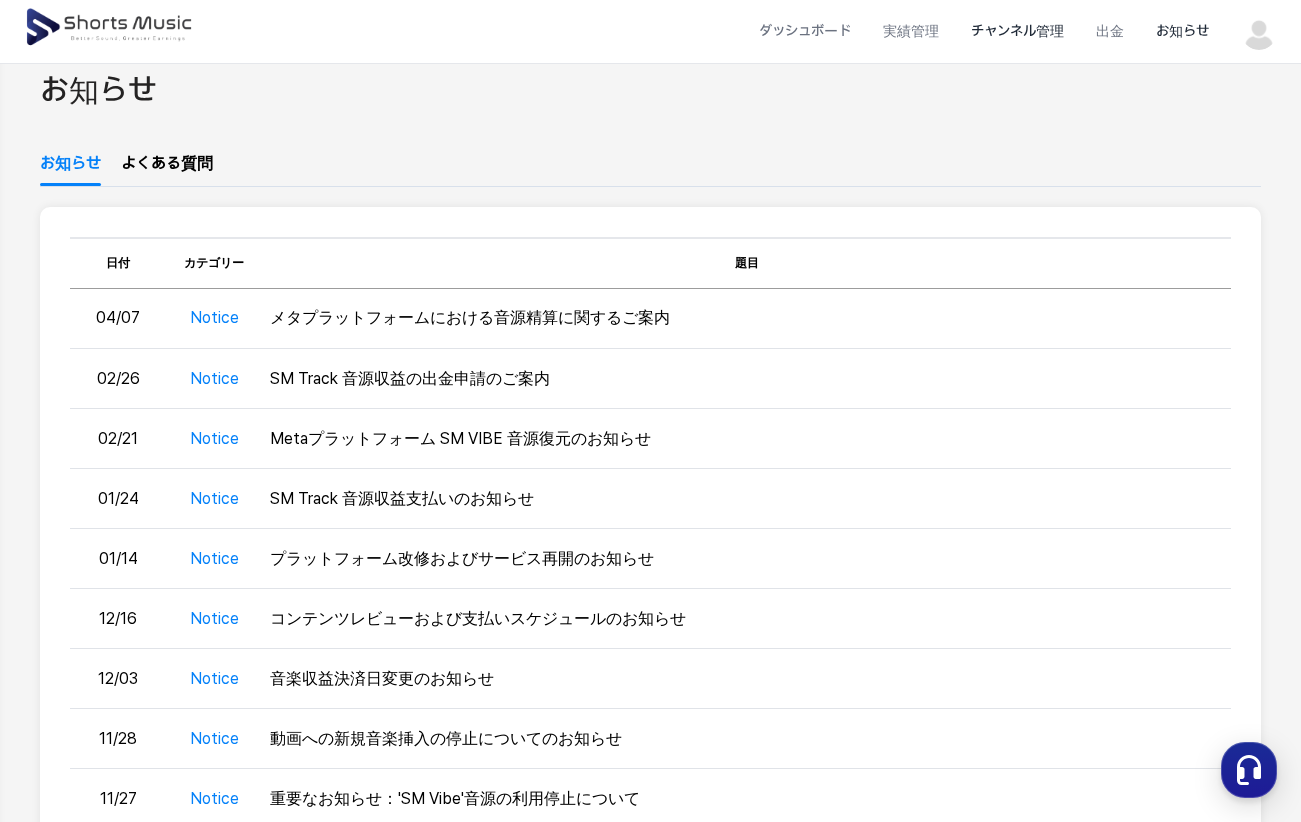 click on "チャンネル管理" at bounding box center [1017, 31] 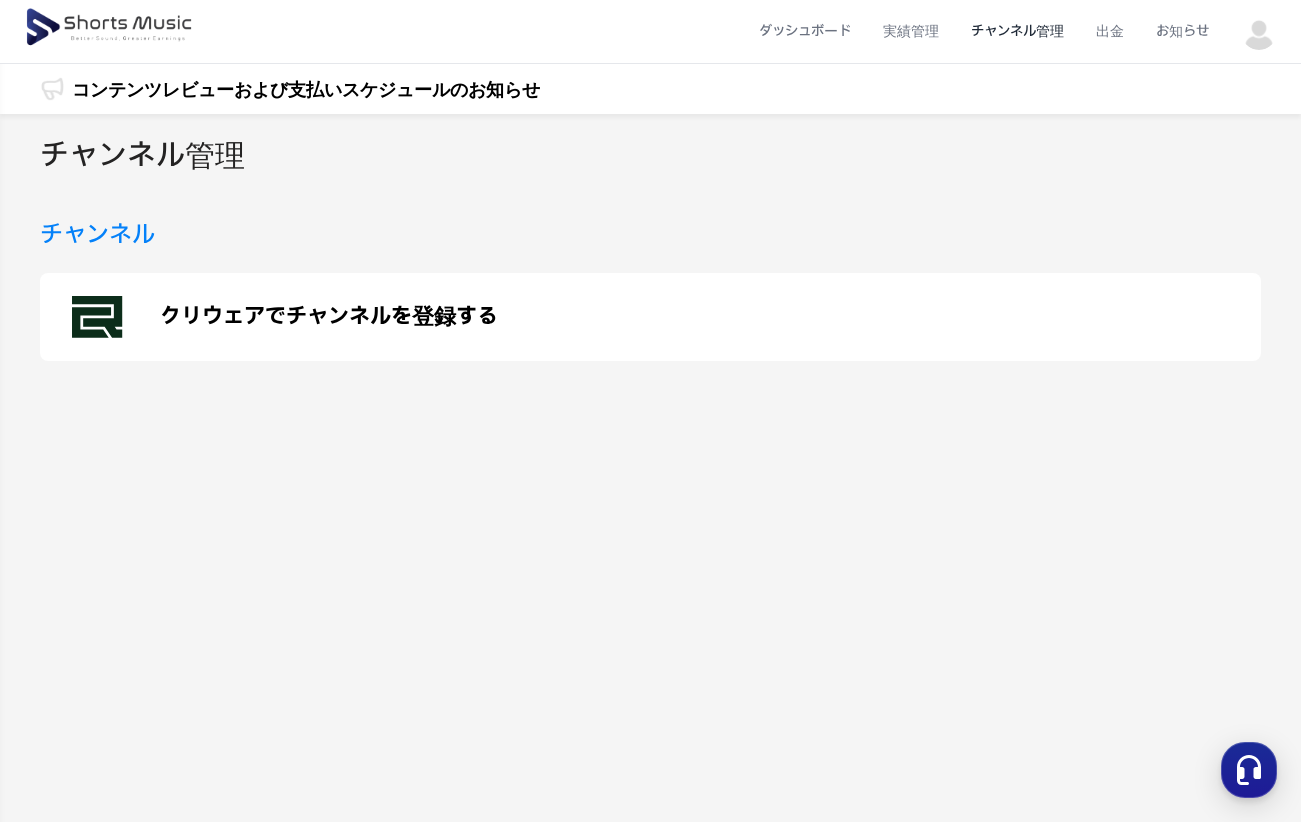 click at bounding box center [1259, 32] 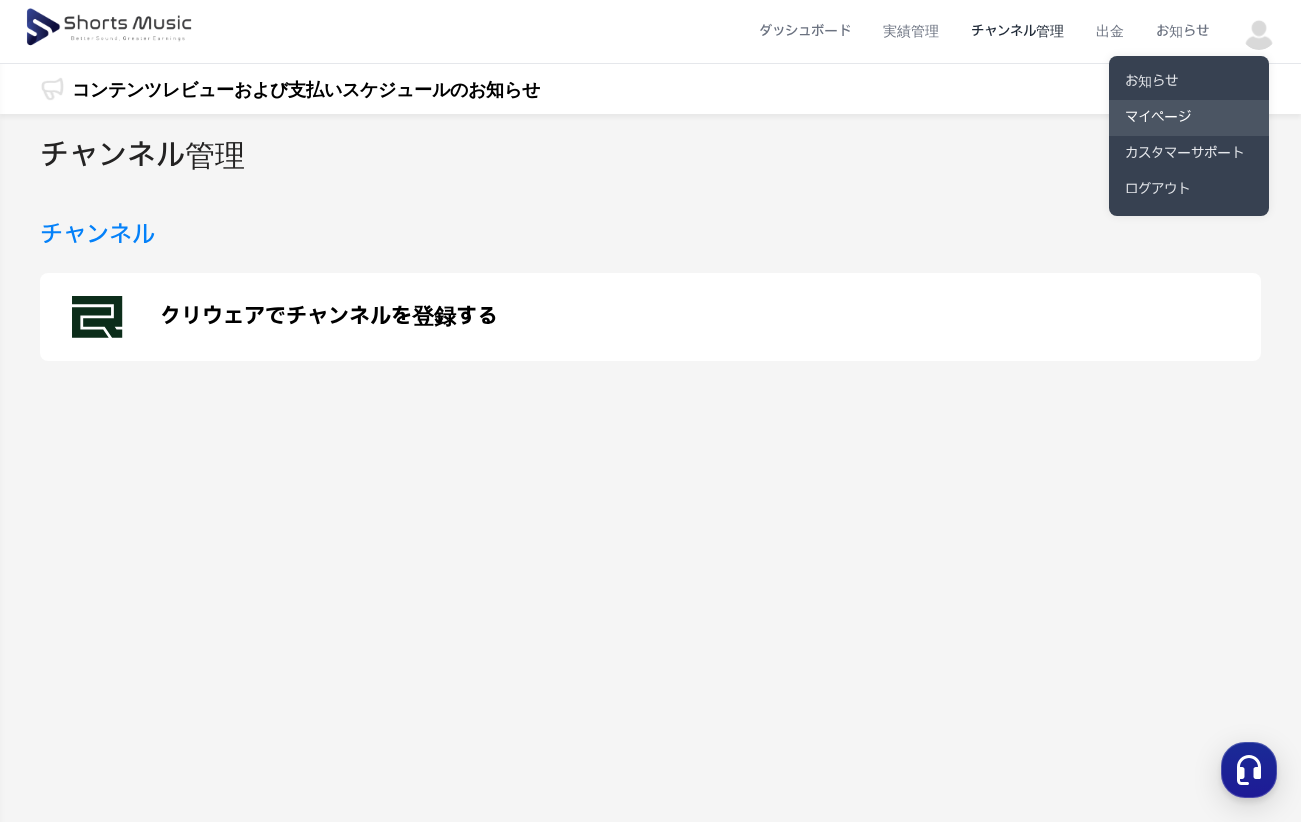 click on "マイページ" at bounding box center [1189, 118] 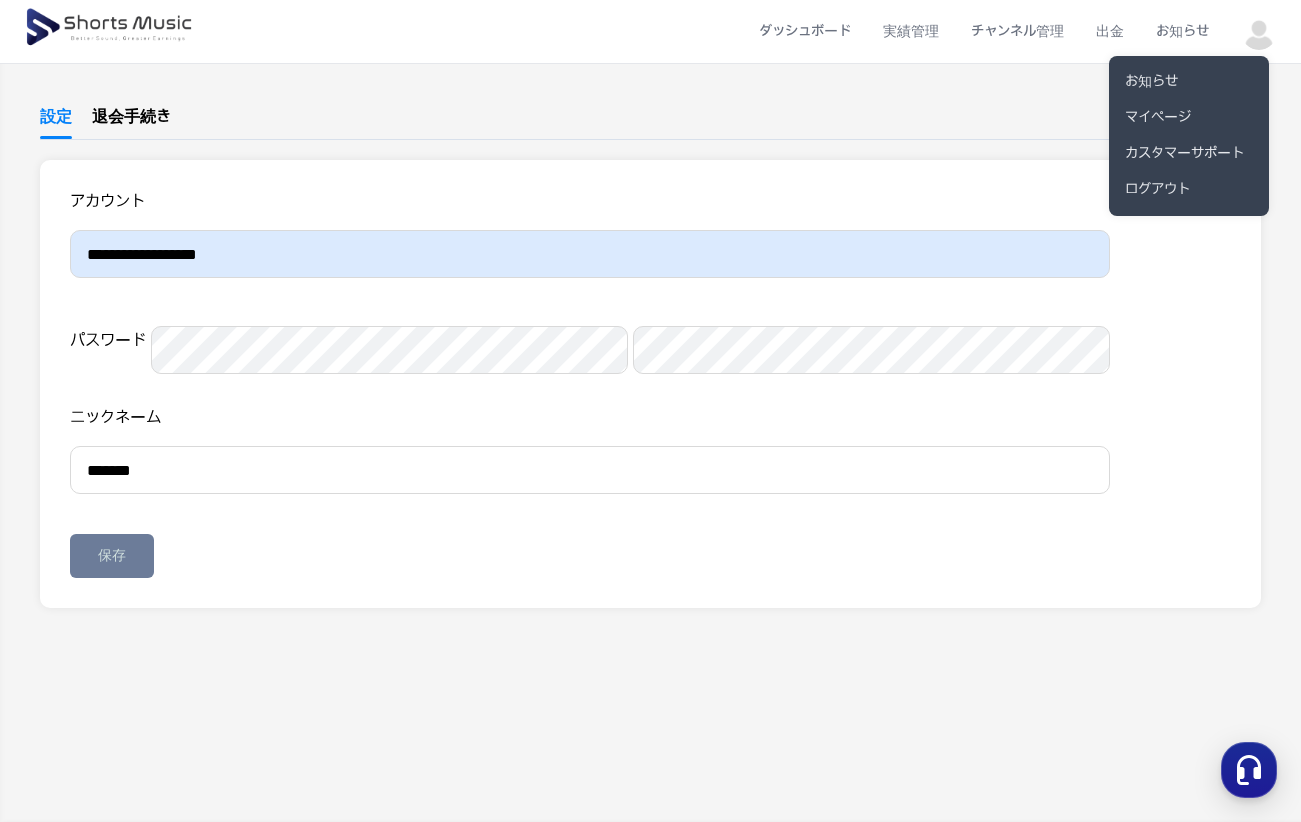 scroll, scrollTop: 0, scrollLeft: 0, axis: both 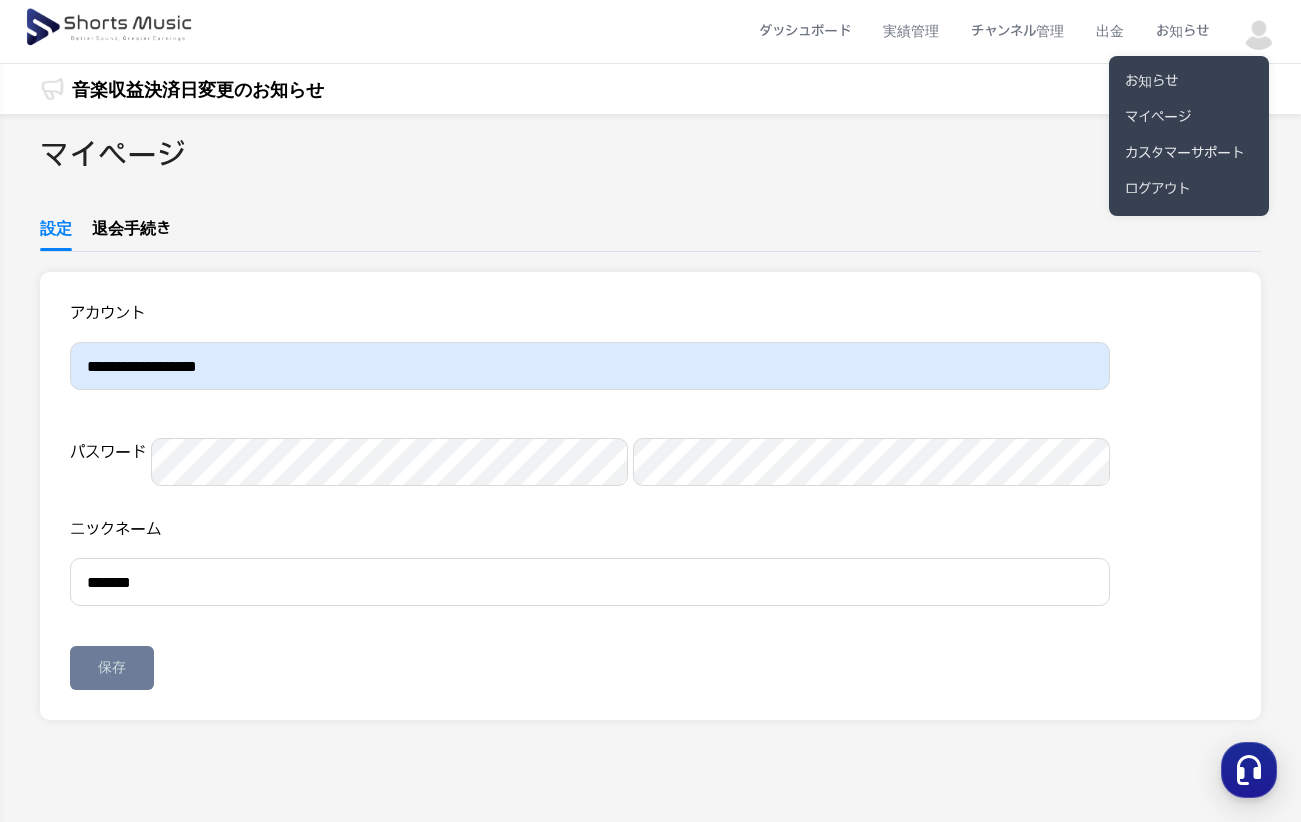 click at bounding box center (650, 411) 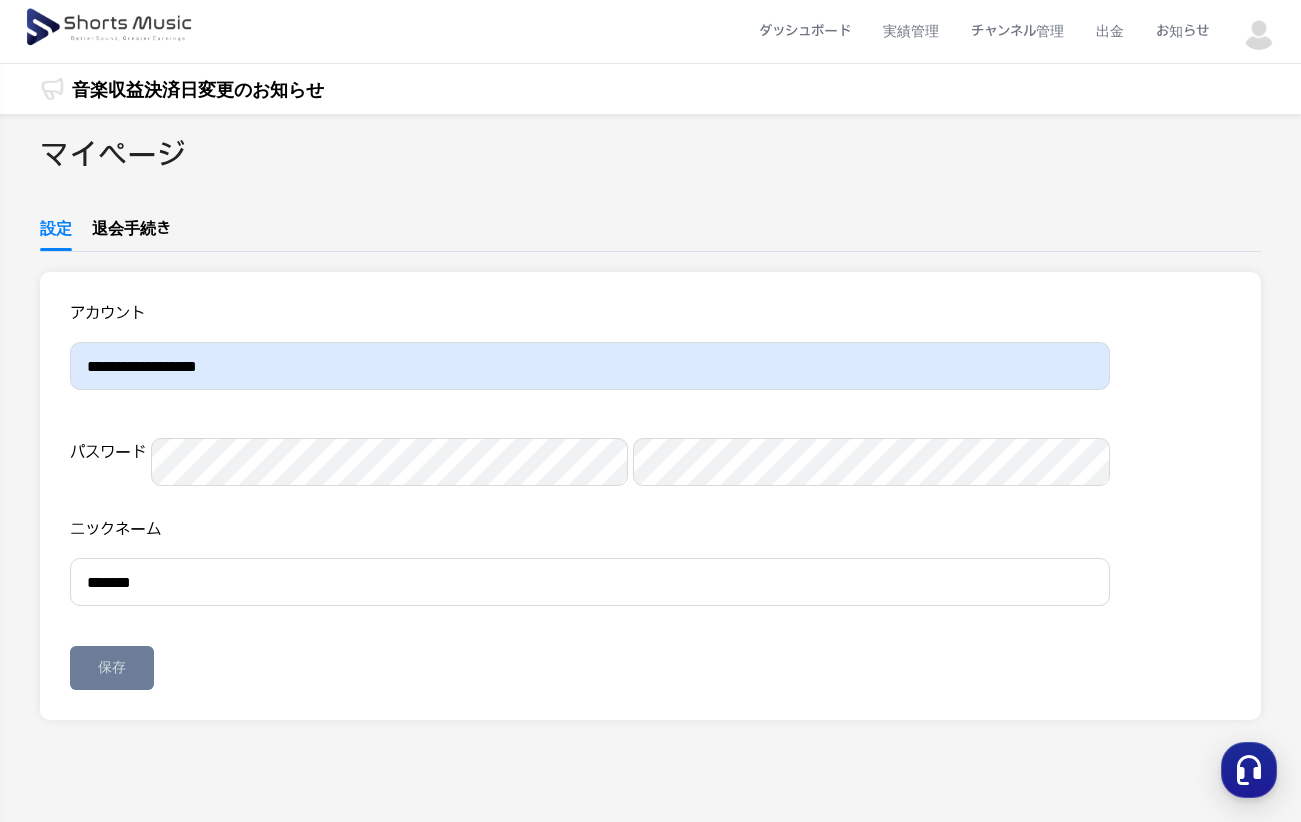 click on "音楽収益決済日変更のお知らせ" 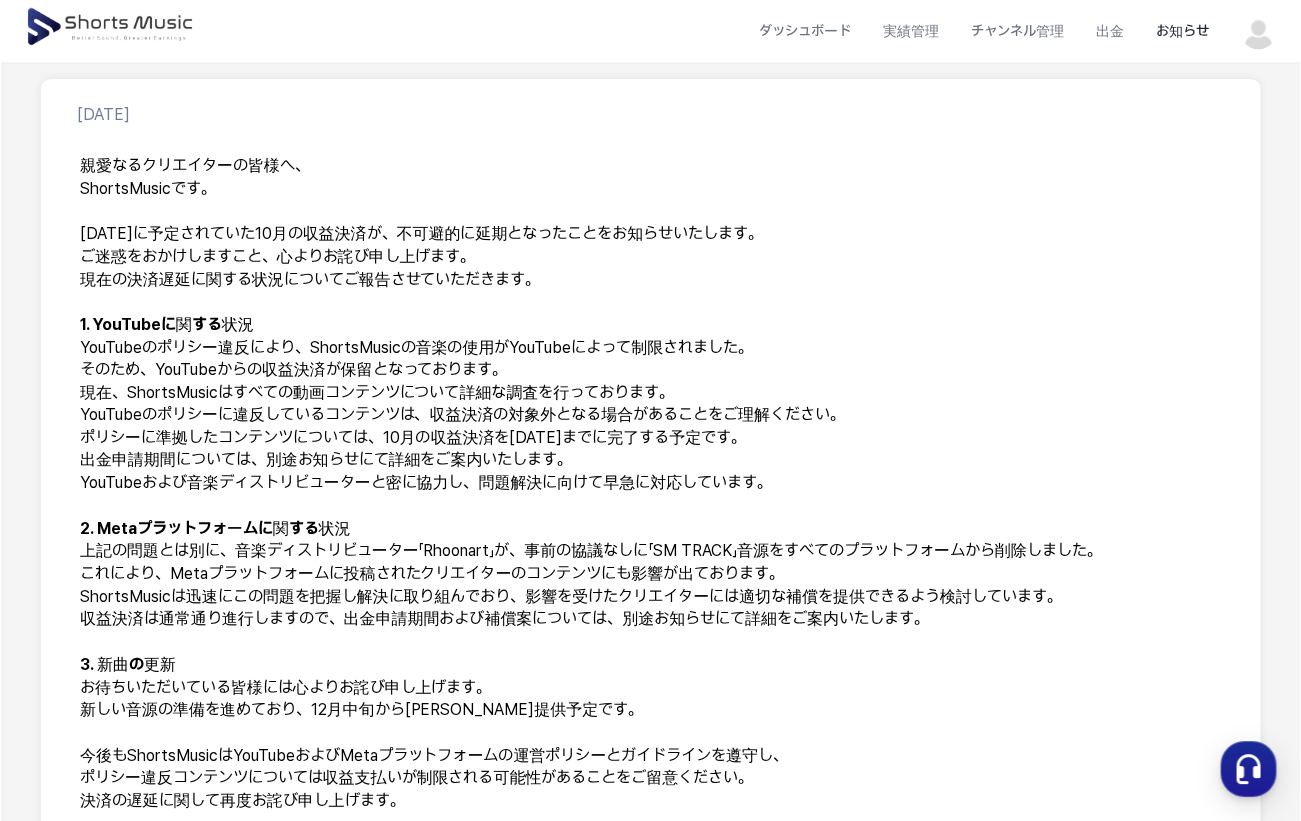 scroll, scrollTop: 0, scrollLeft: 0, axis: both 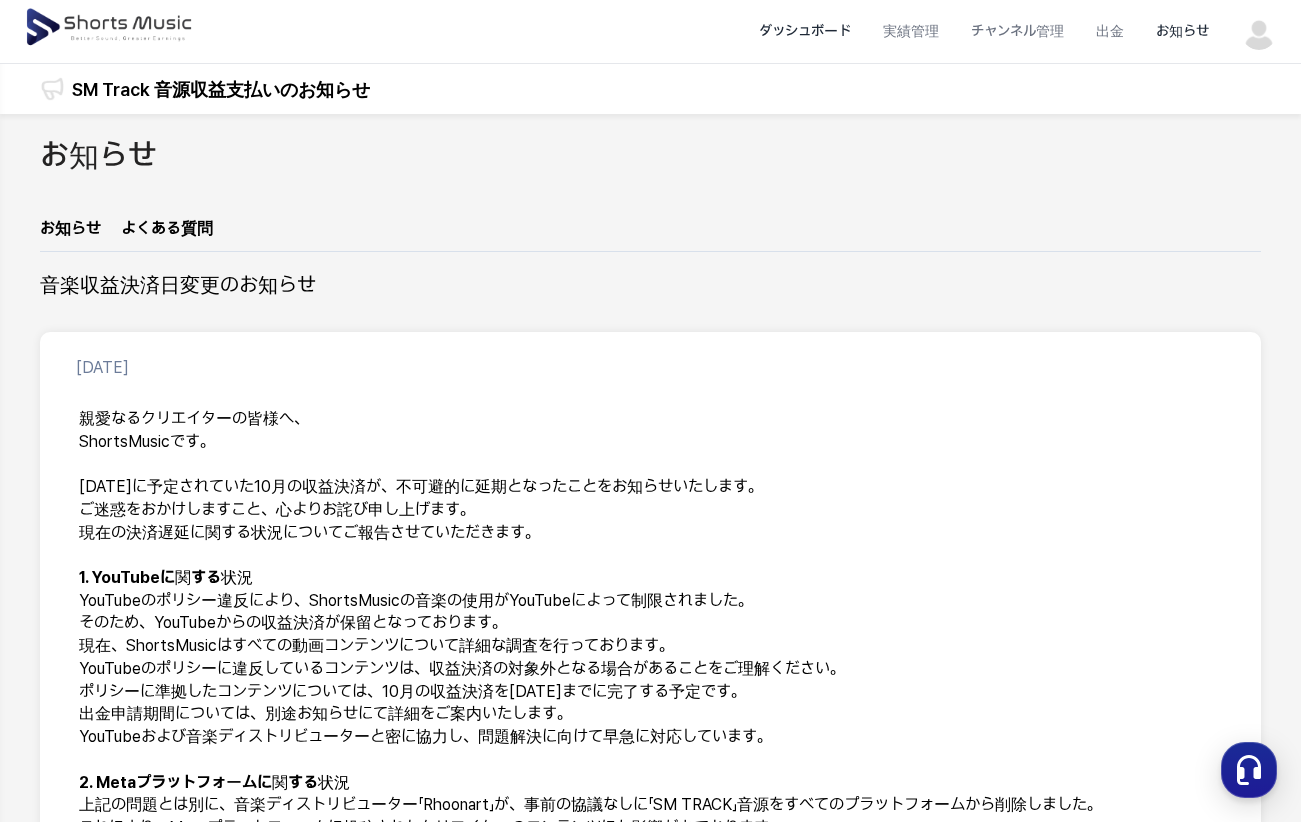 click on "ダッシュボード" at bounding box center [805, 31] 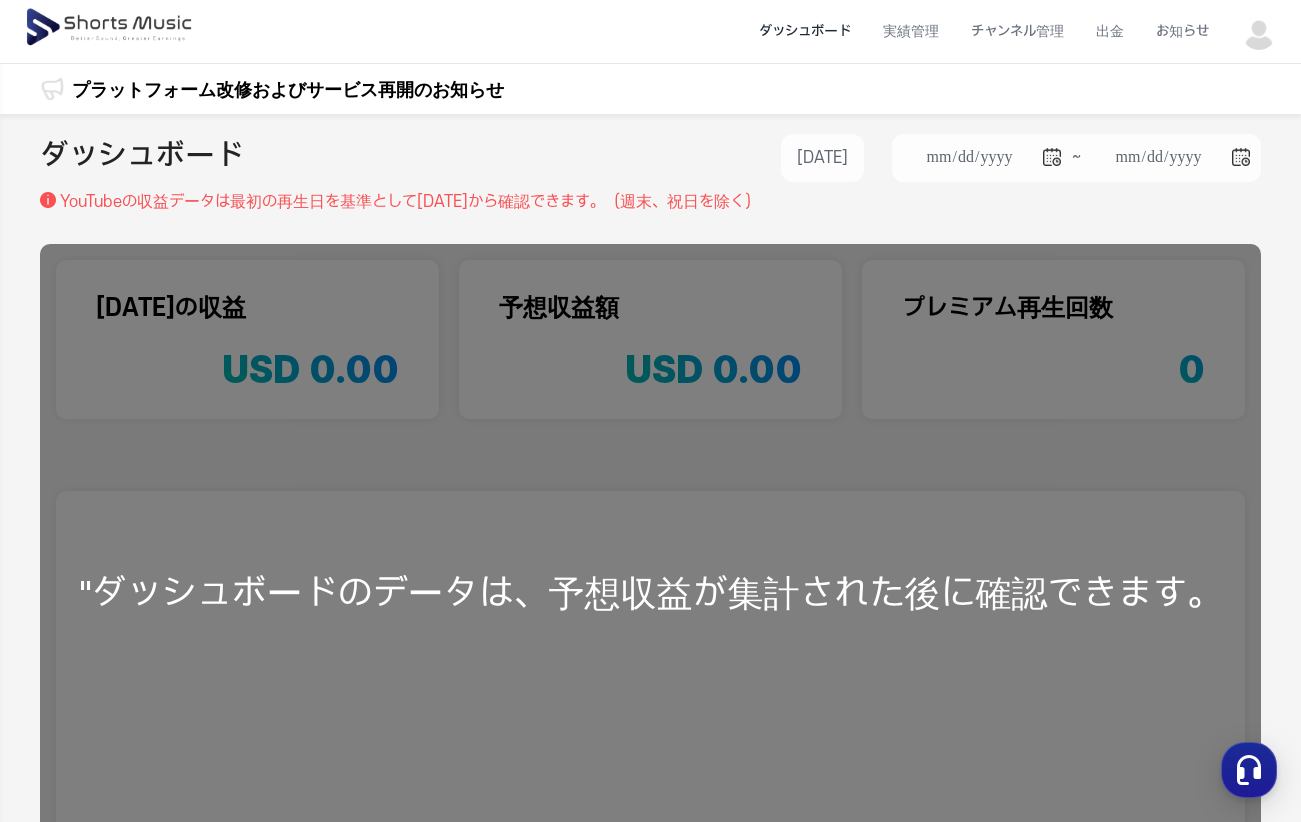 click on ""ダッシュボードのデータは、予想収益が集計された後に確認できます。" at bounding box center (650, 593) 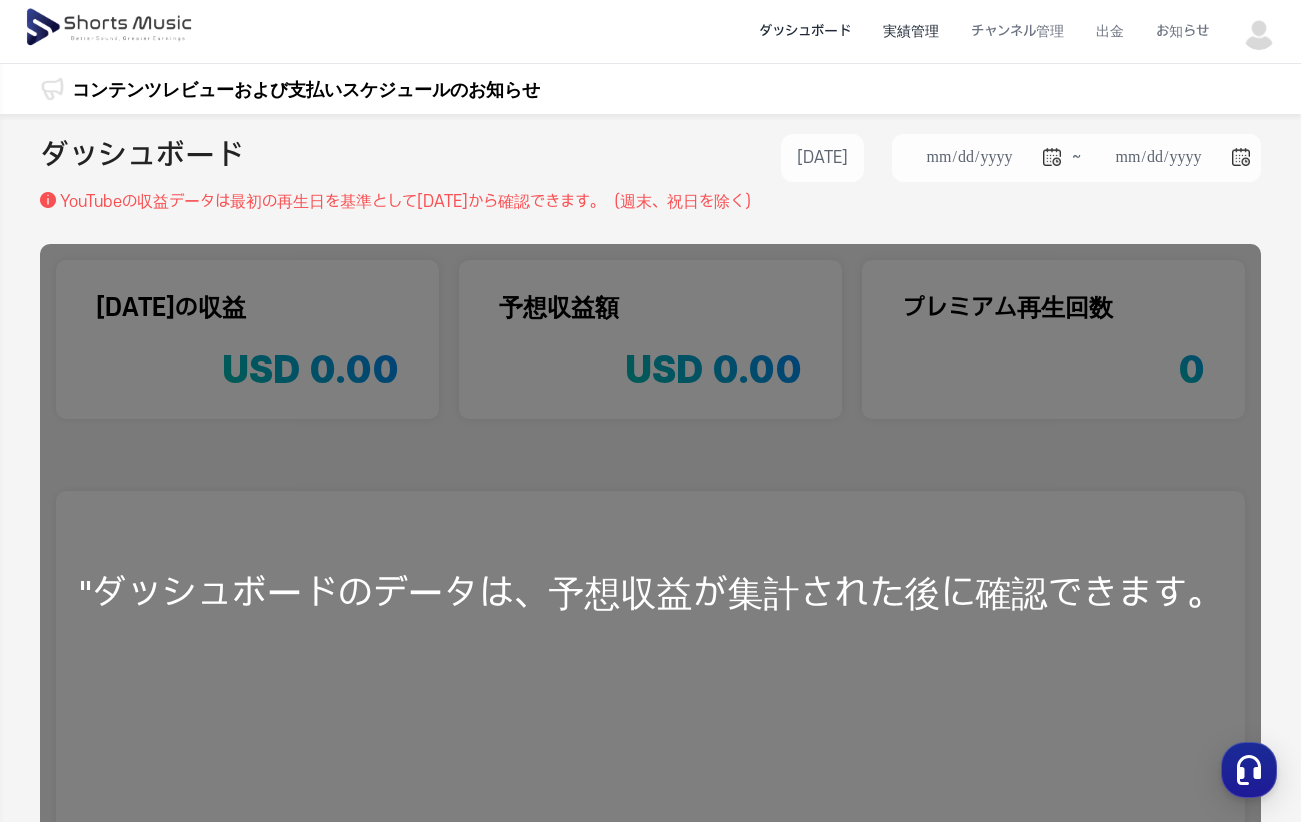click on "実績管理" at bounding box center [911, 31] 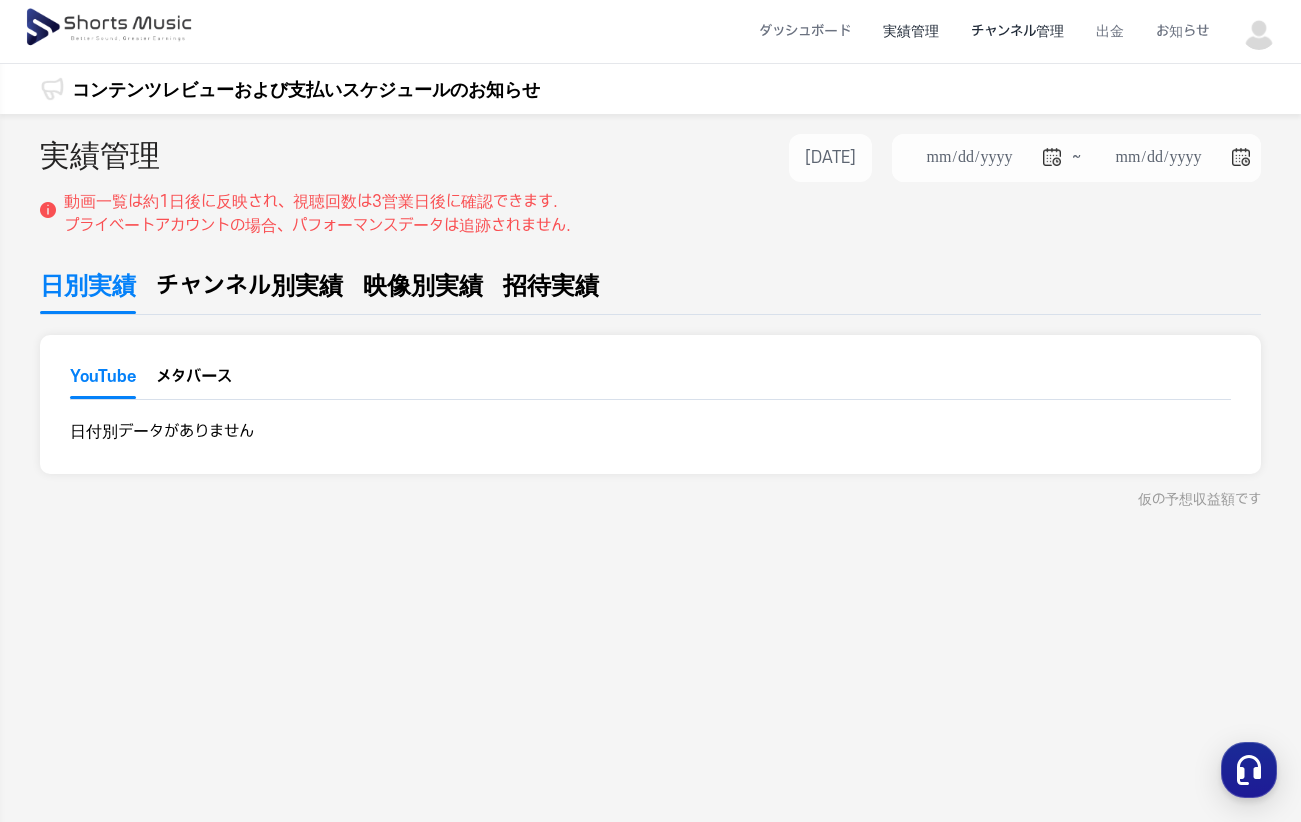 click on "チャンネル管理" at bounding box center [1017, 31] 